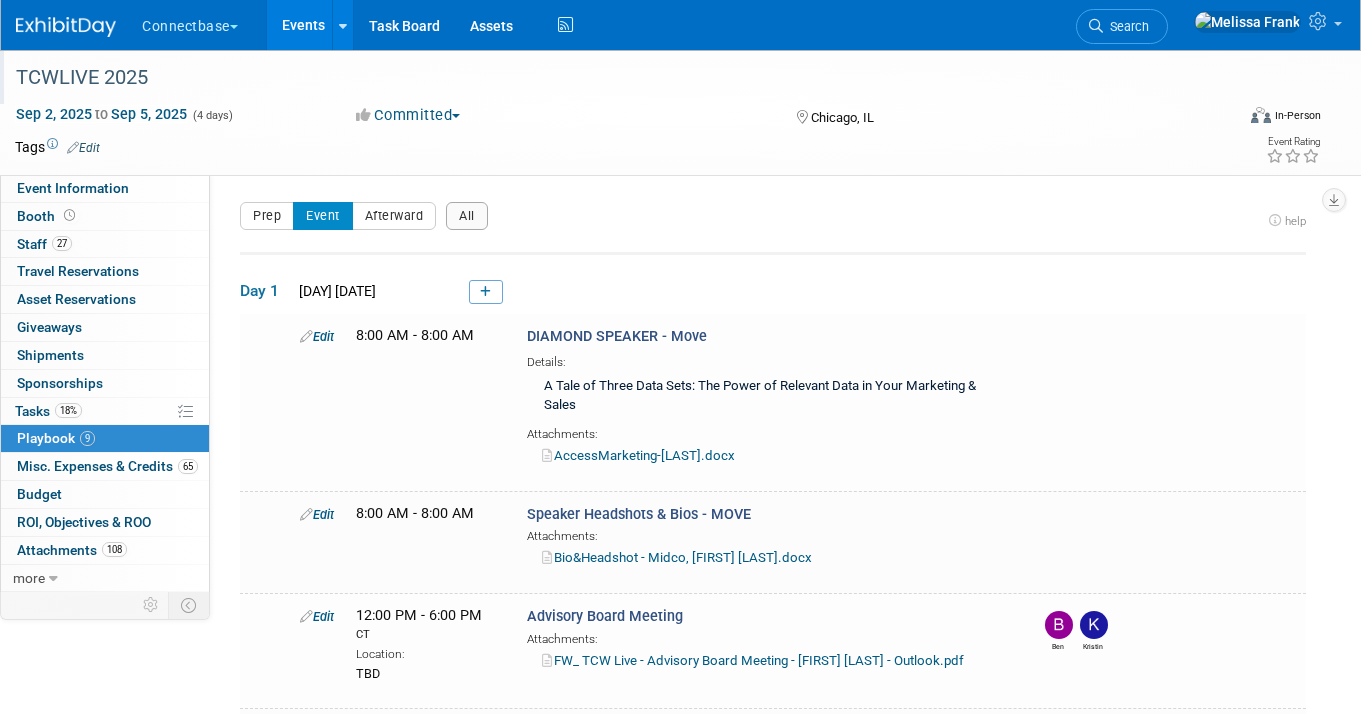 scroll, scrollTop: 0, scrollLeft: 0, axis: both 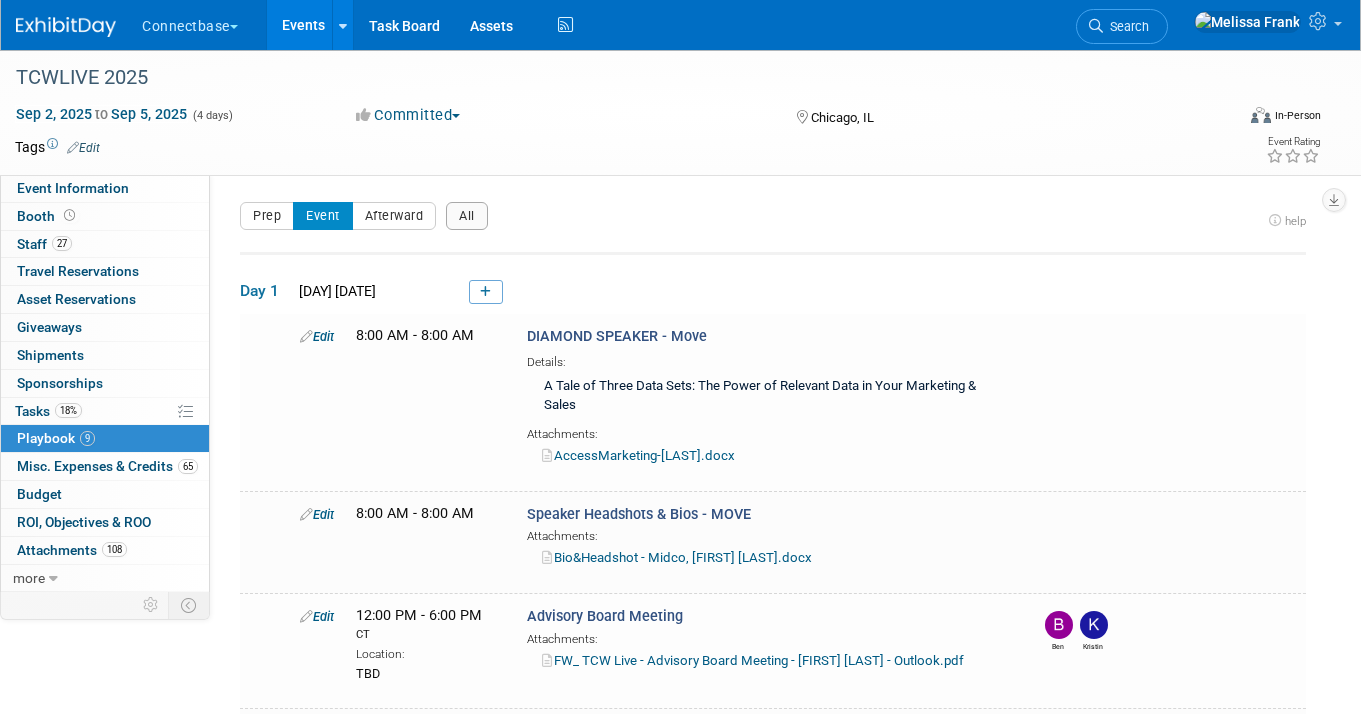 click on "Events" at bounding box center [303, 25] 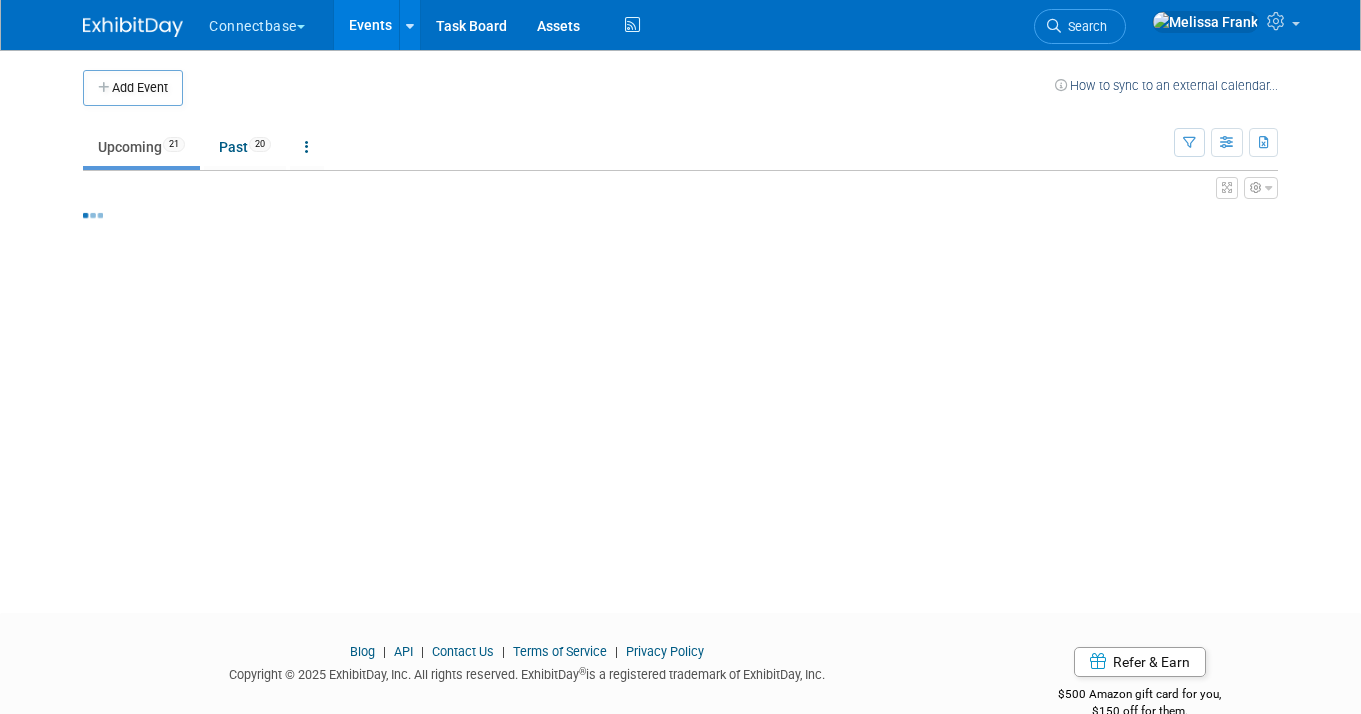 scroll, scrollTop: 0, scrollLeft: 0, axis: both 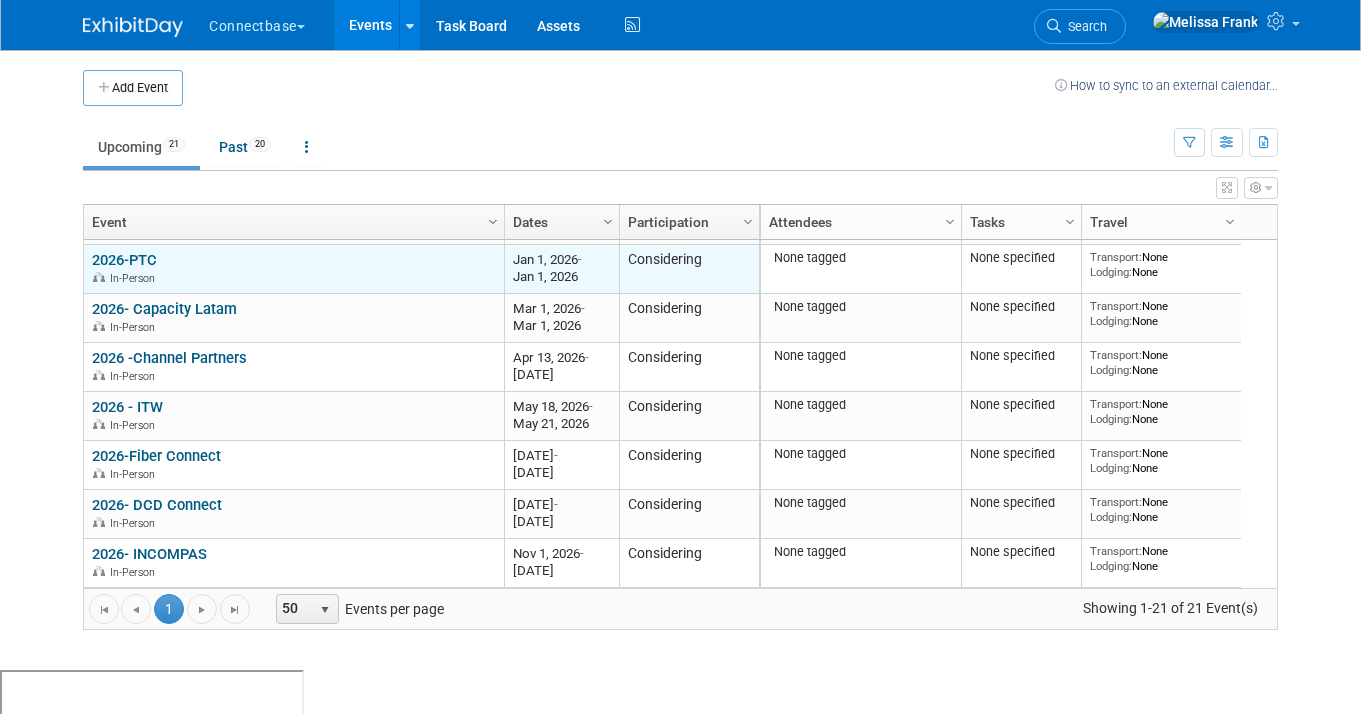 click on "2026-PTC" at bounding box center [124, 260] 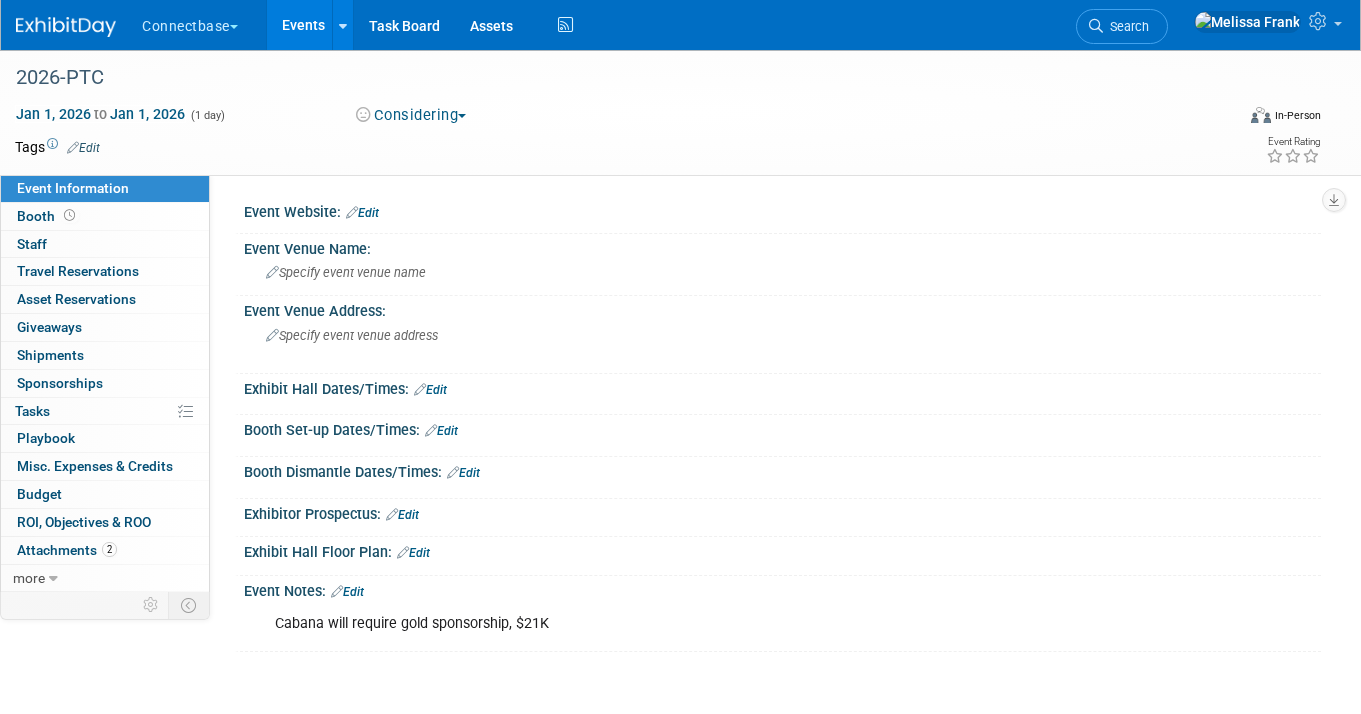 scroll, scrollTop: 0, scrollLeft: 0, axis: both 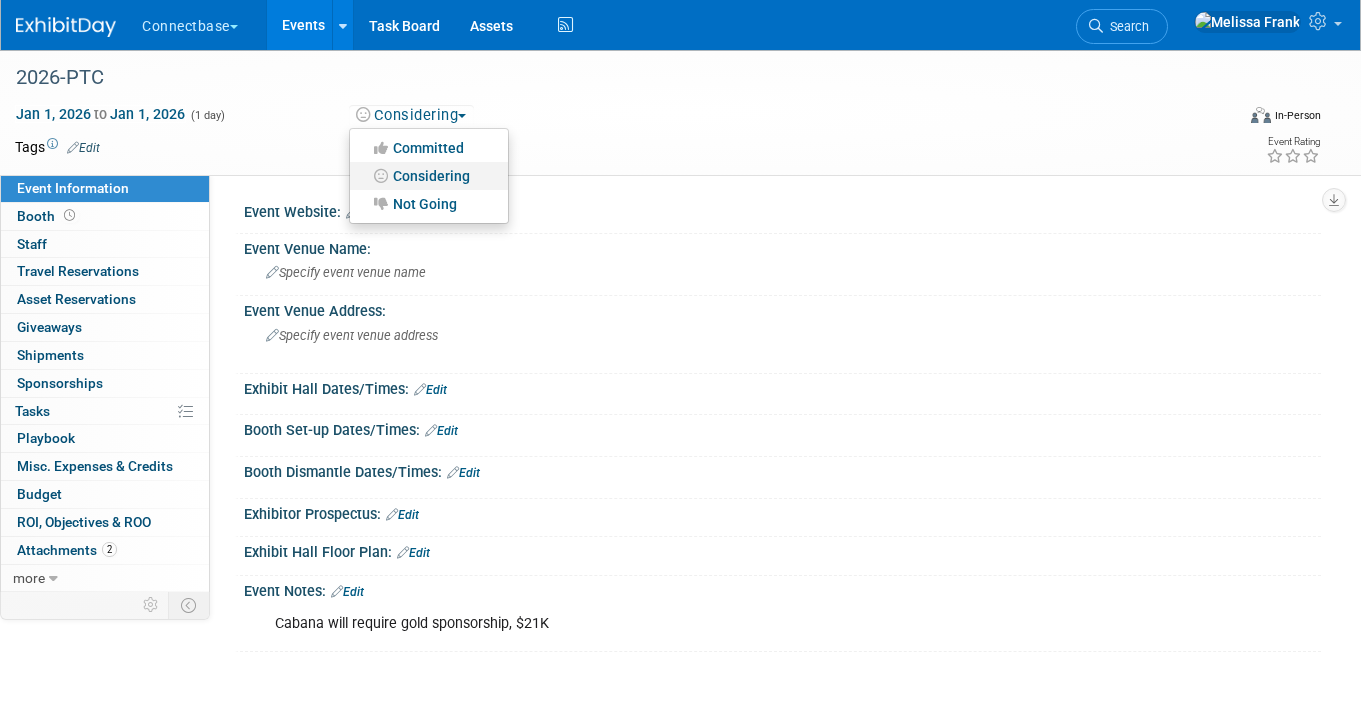 click on "Considering" at bounding box center (429, 176) 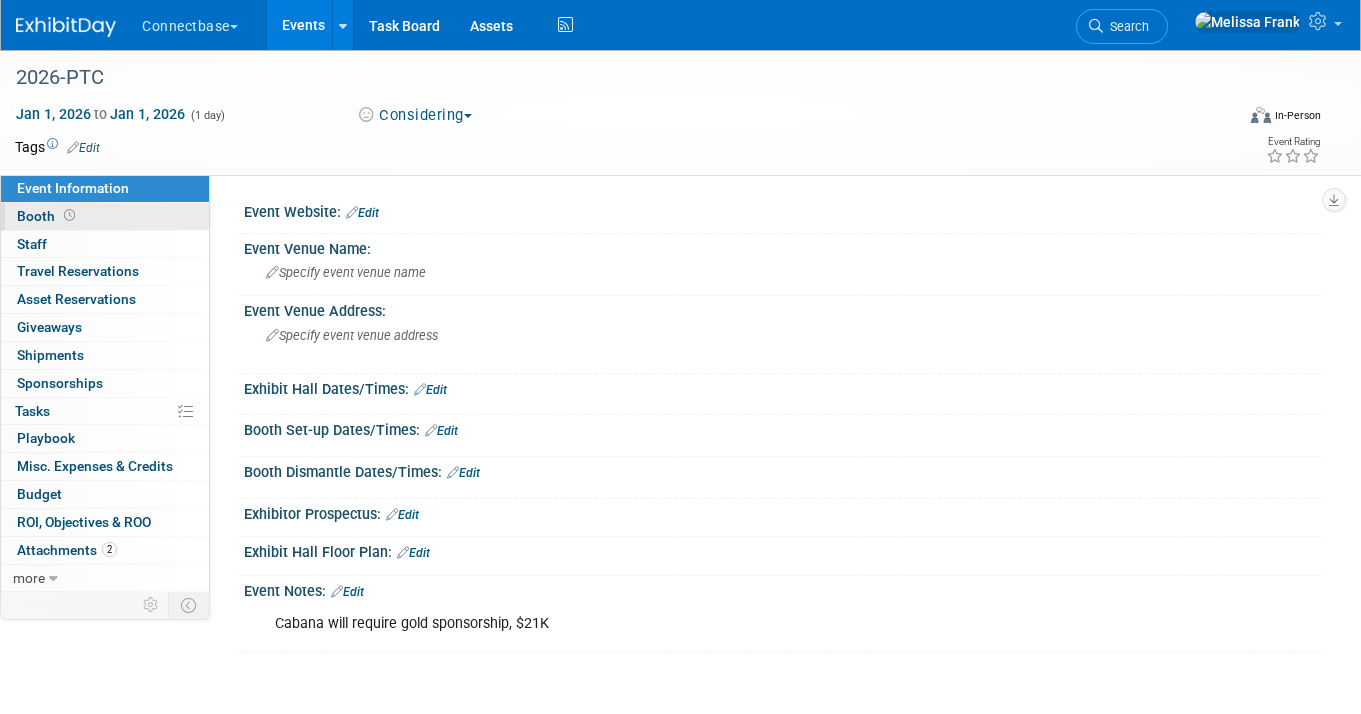 click on "Booth" at bounding box center (105, 216) 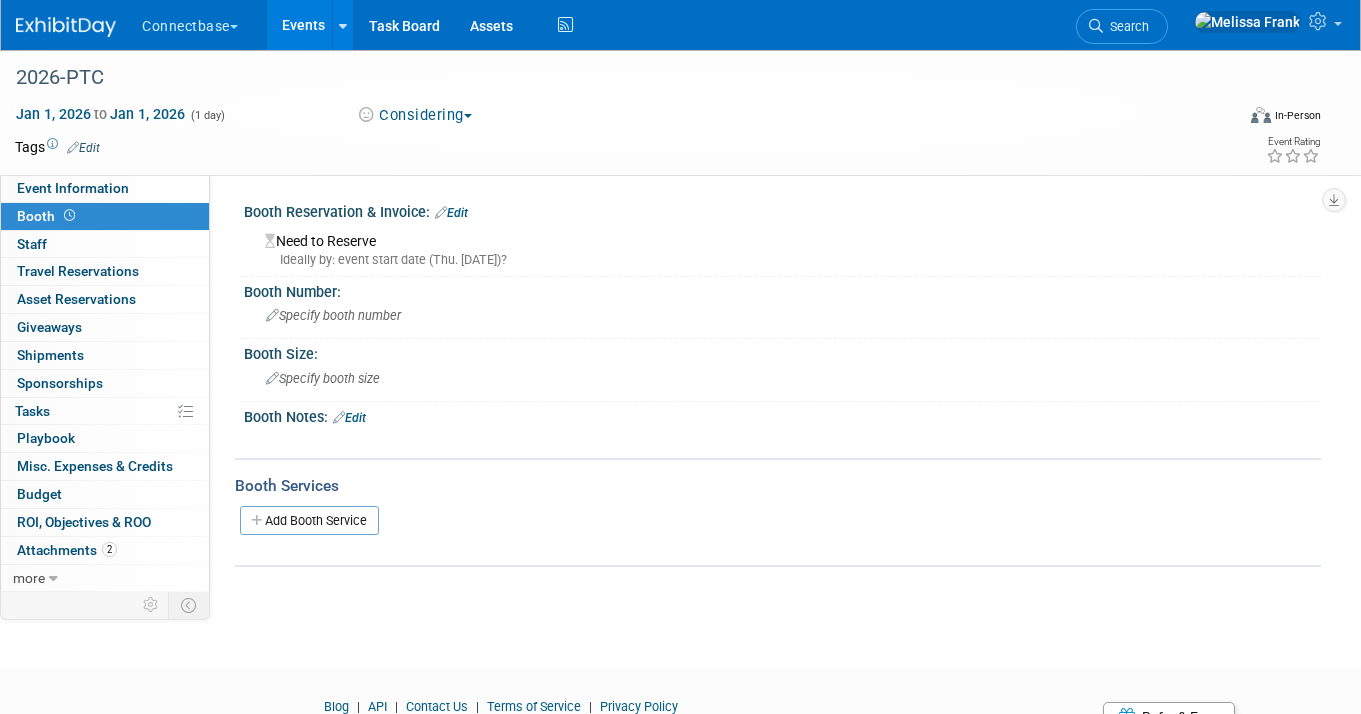 click on "Edit" at bounding box center [451, 213] 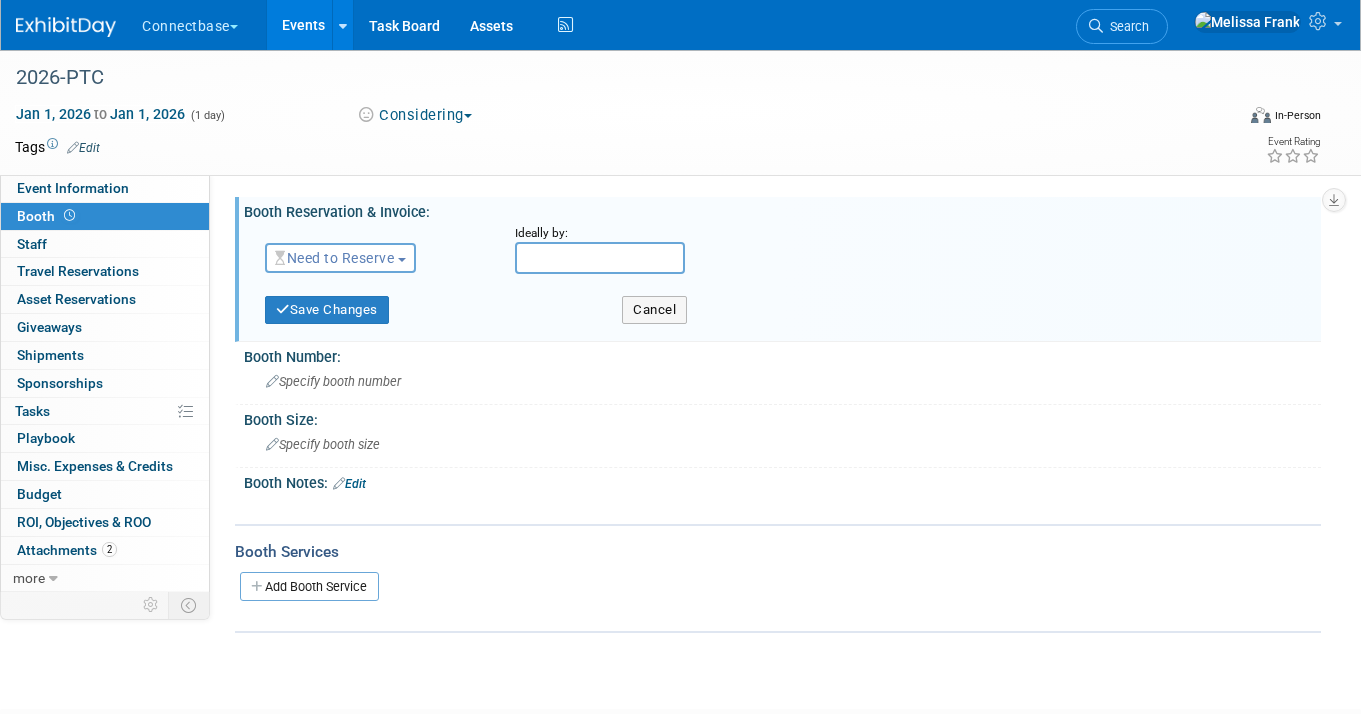 click on "Need to Reserve" at bounding box center (334, 258) 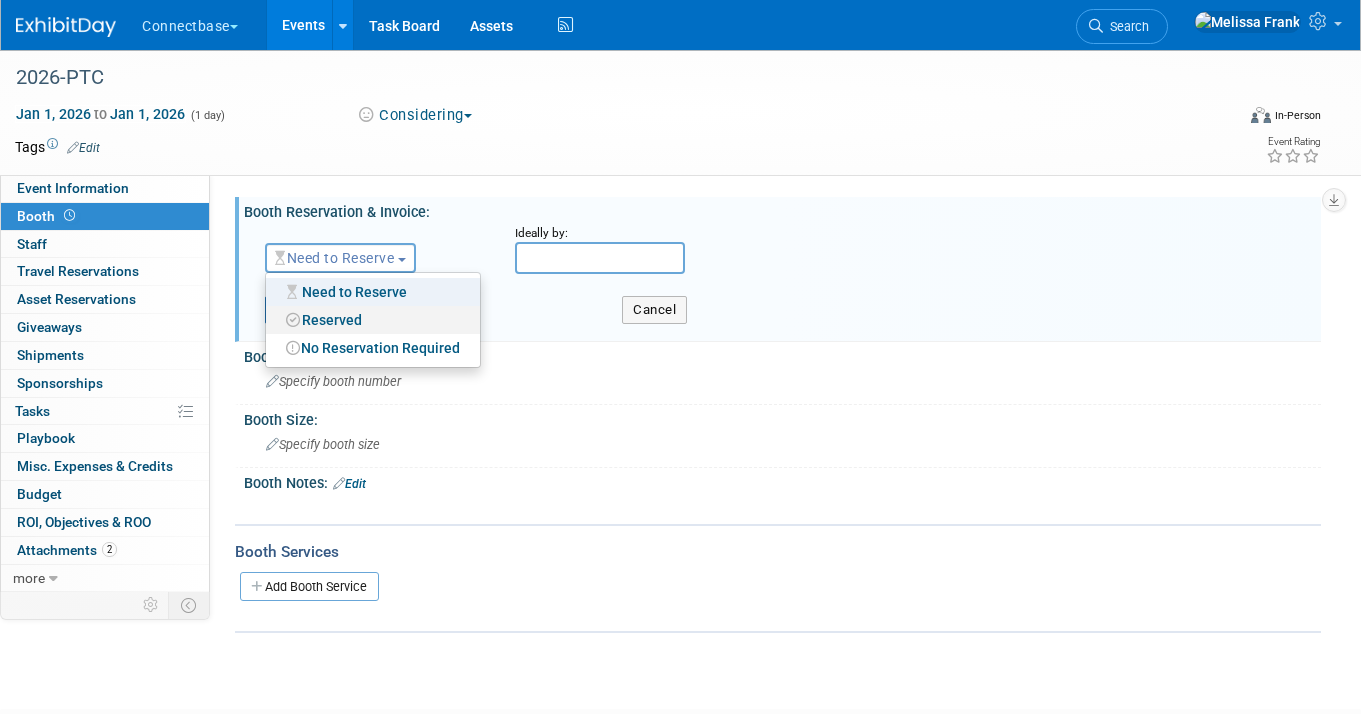 click on "Reserved" at bounding box center [373, 320] 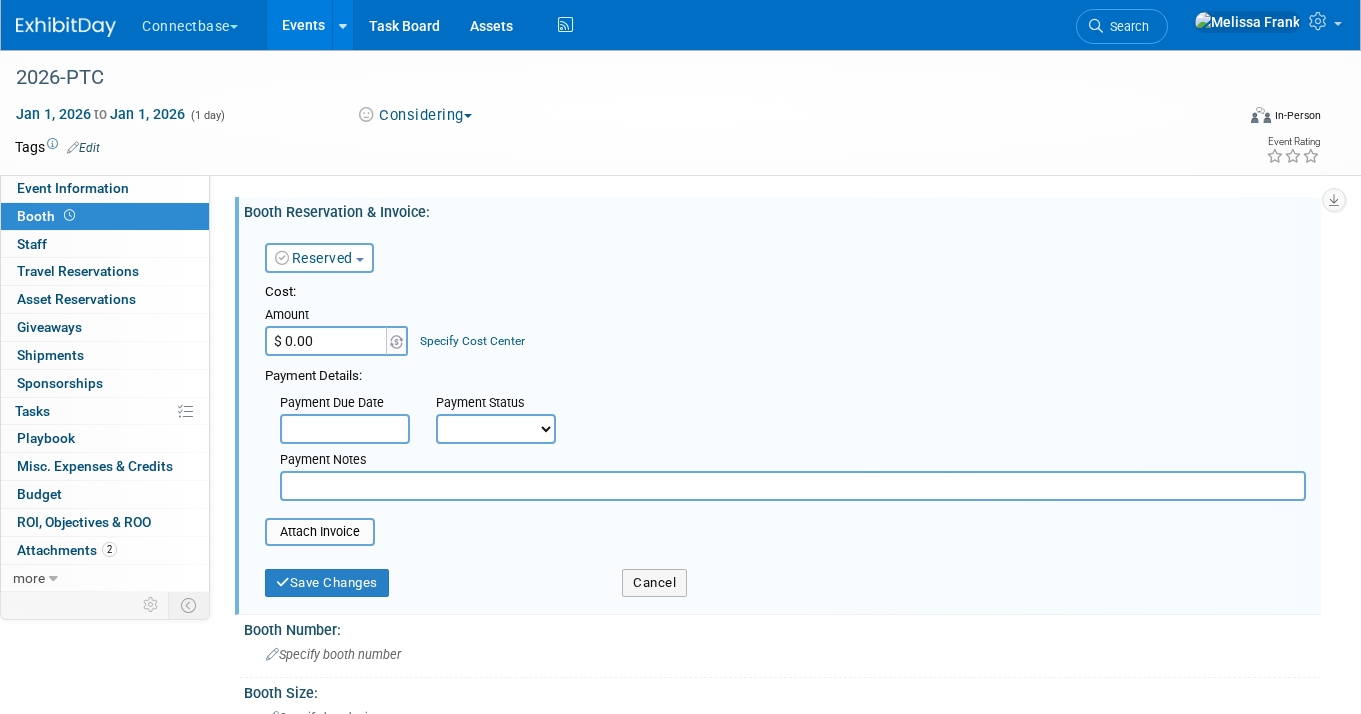 click on "$ 0.00" at bounding box center [327, 341] 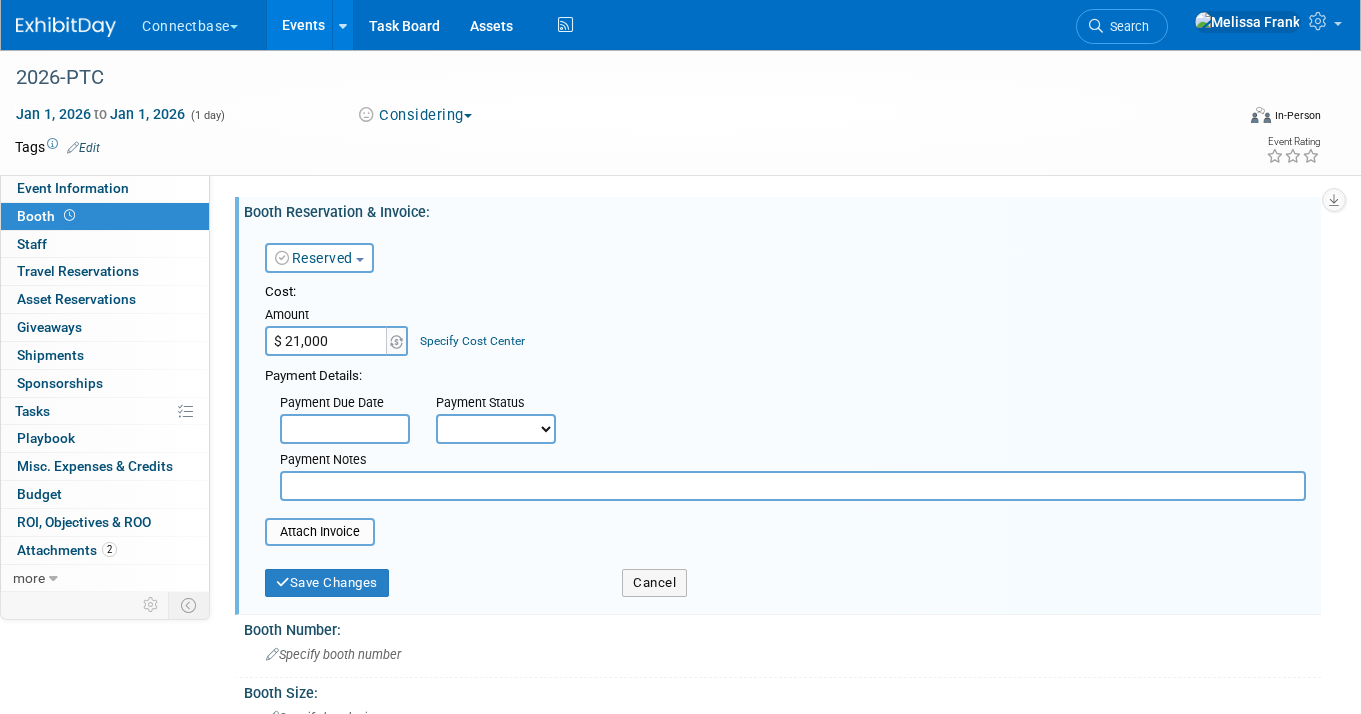 type on "$ 21,000.00" 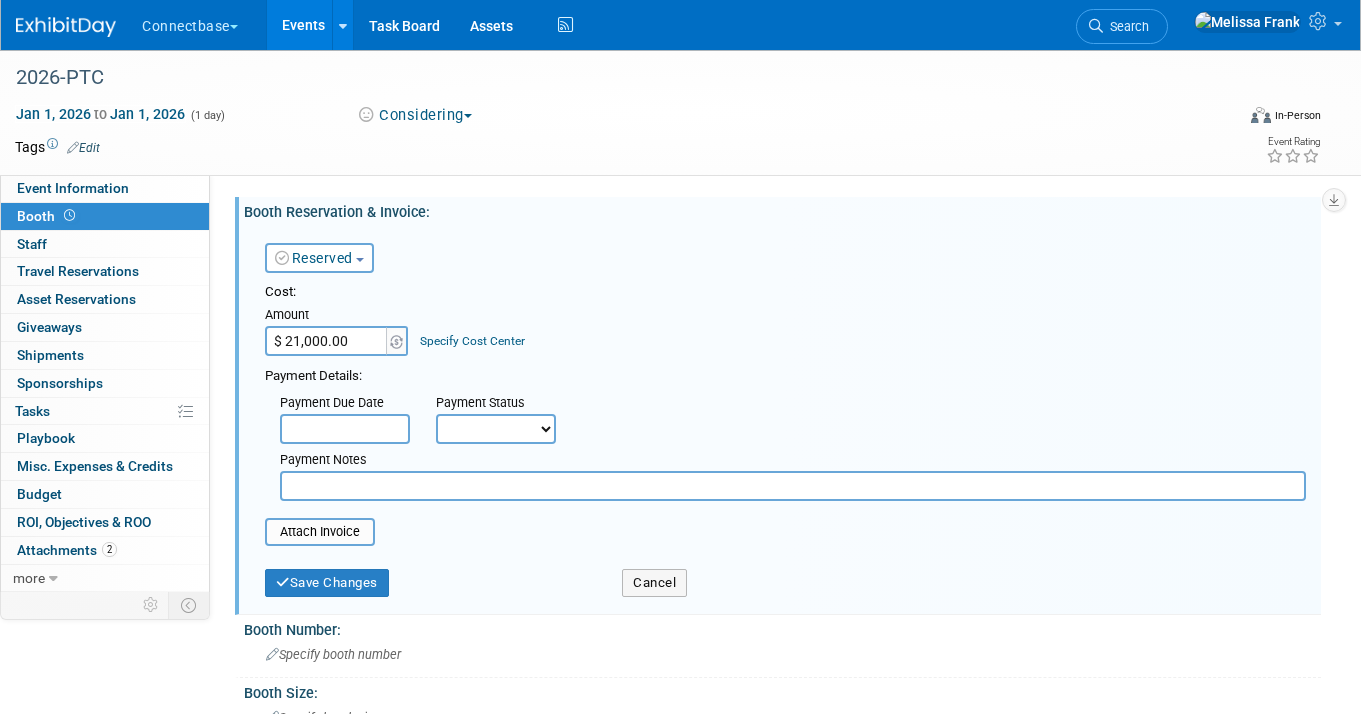 click on "Cost:
Amount
$ 21,000.00
Specify Cost Center
Cost Center
-- Not Specified --" at bounding box center (785, 319) 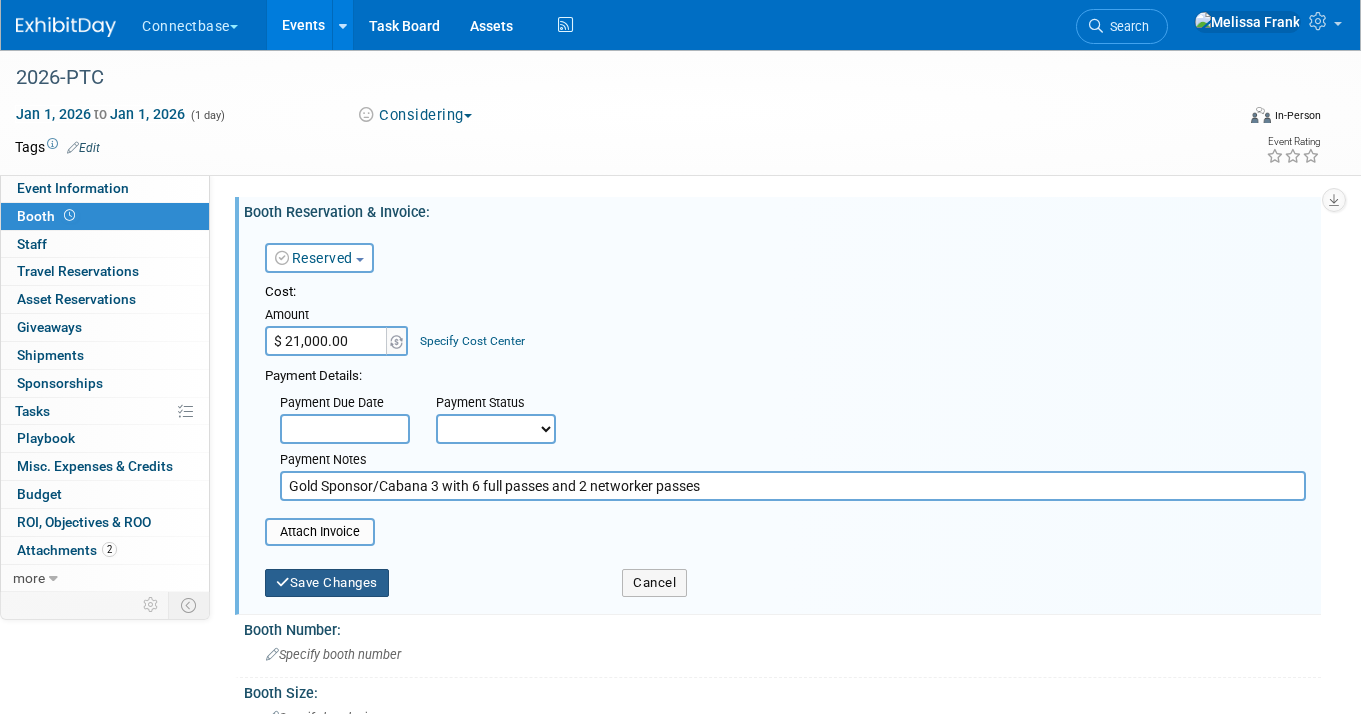 type on "Gold Sponsor/Cabana 3 with 6 full passes and 2 networker passes" 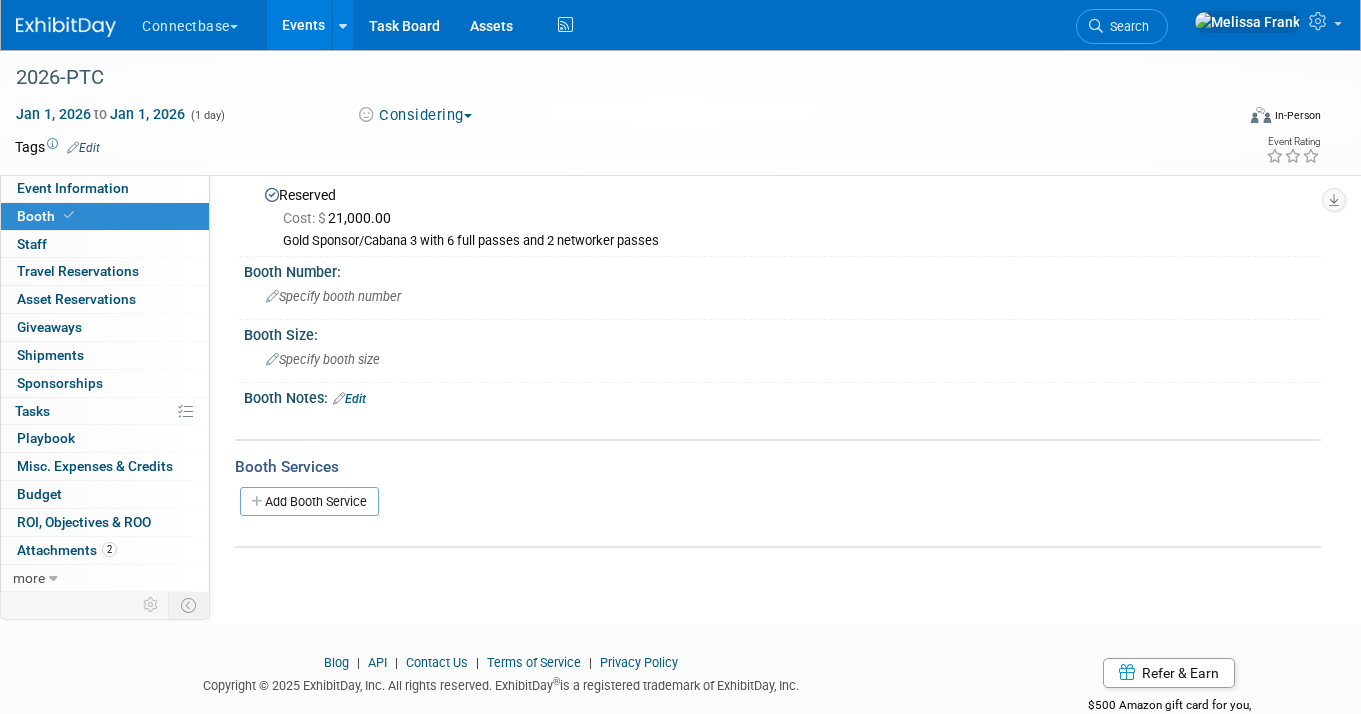 scroll, scrollTop: 64, scrollLeft: 0, axis: vertical 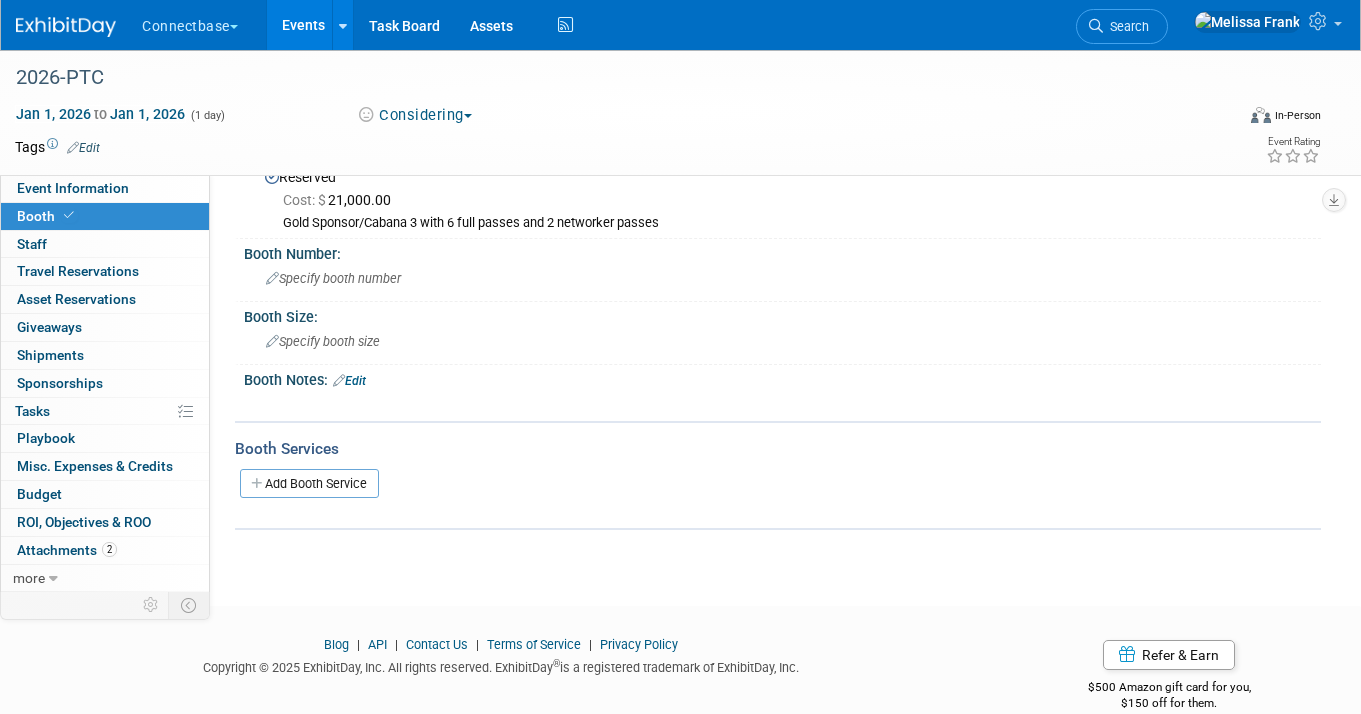 click on "Booth Notes:
Edit" at bounding box center [782, 378] 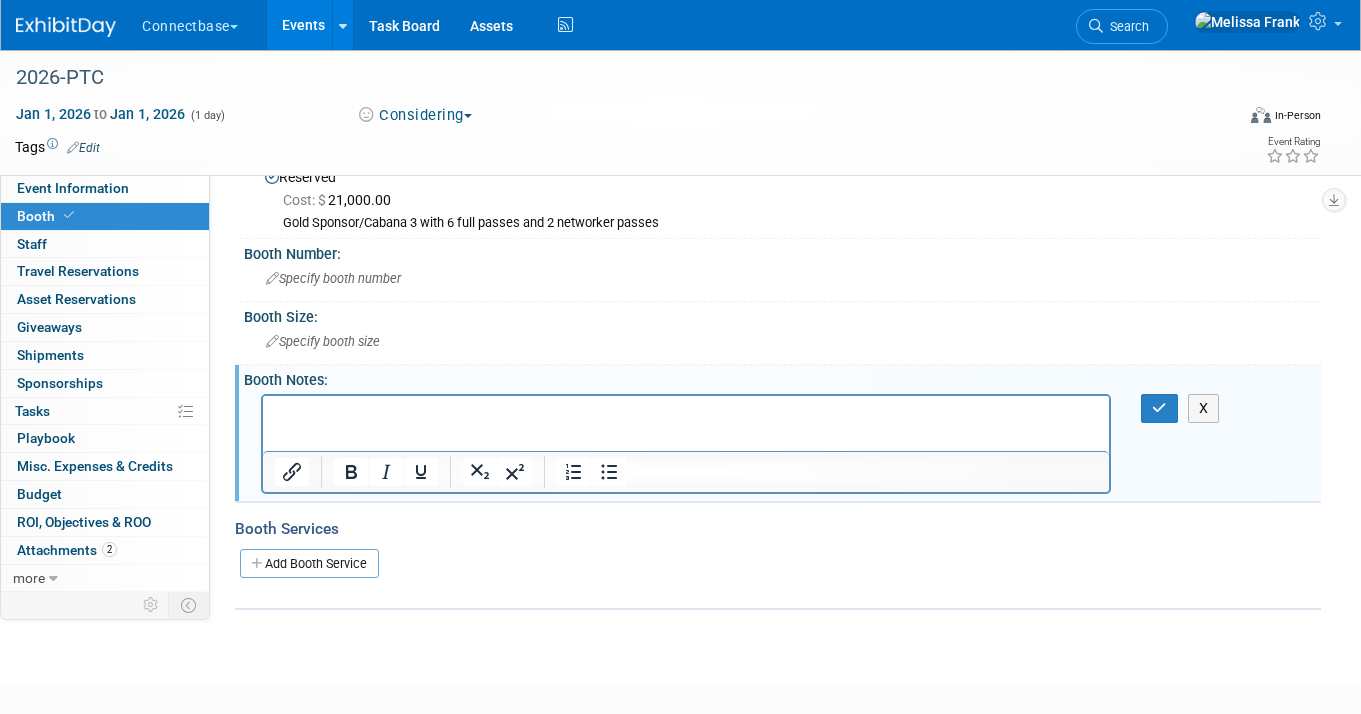 scroll, scrollTop: 0, scrollLeft: 0, axis: both 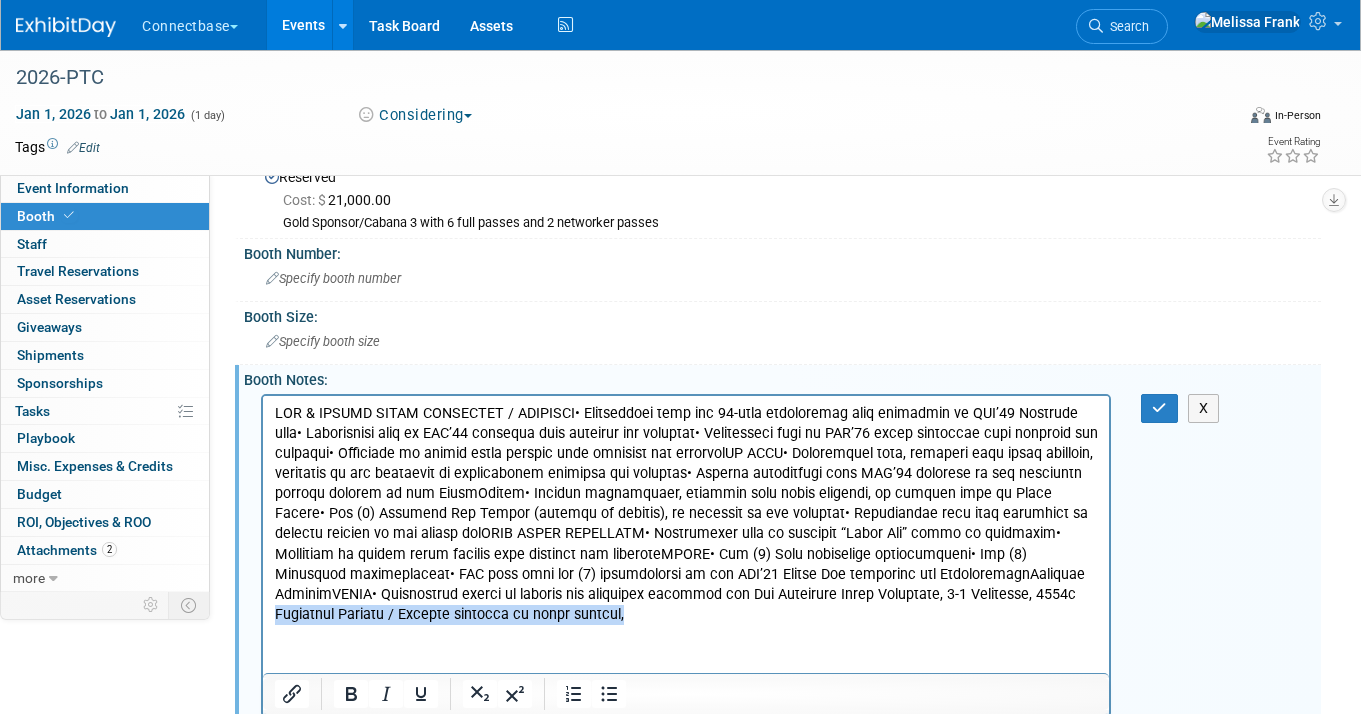 drag, startPoint x: 991, startPoint y: 595, endPoint x: 1106, endPoint y: 613, distance: 116.40017 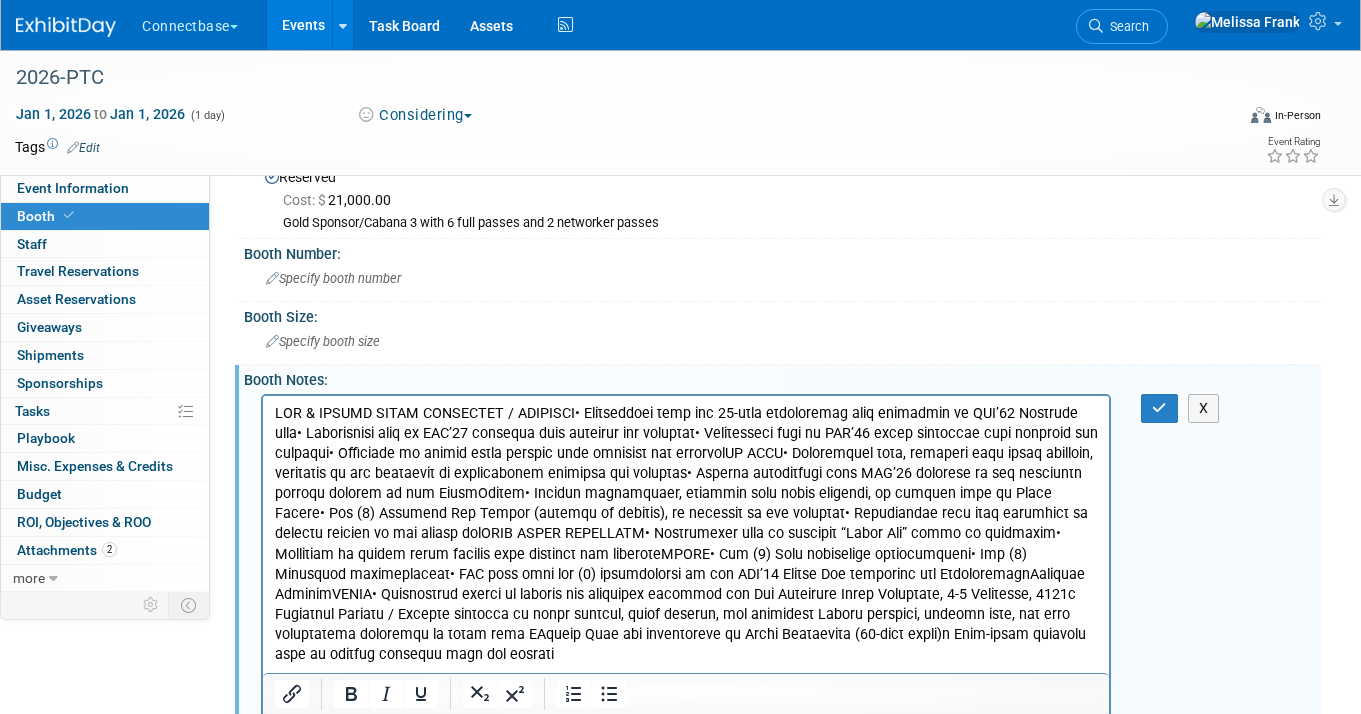 click at bounding box center [686, 533] 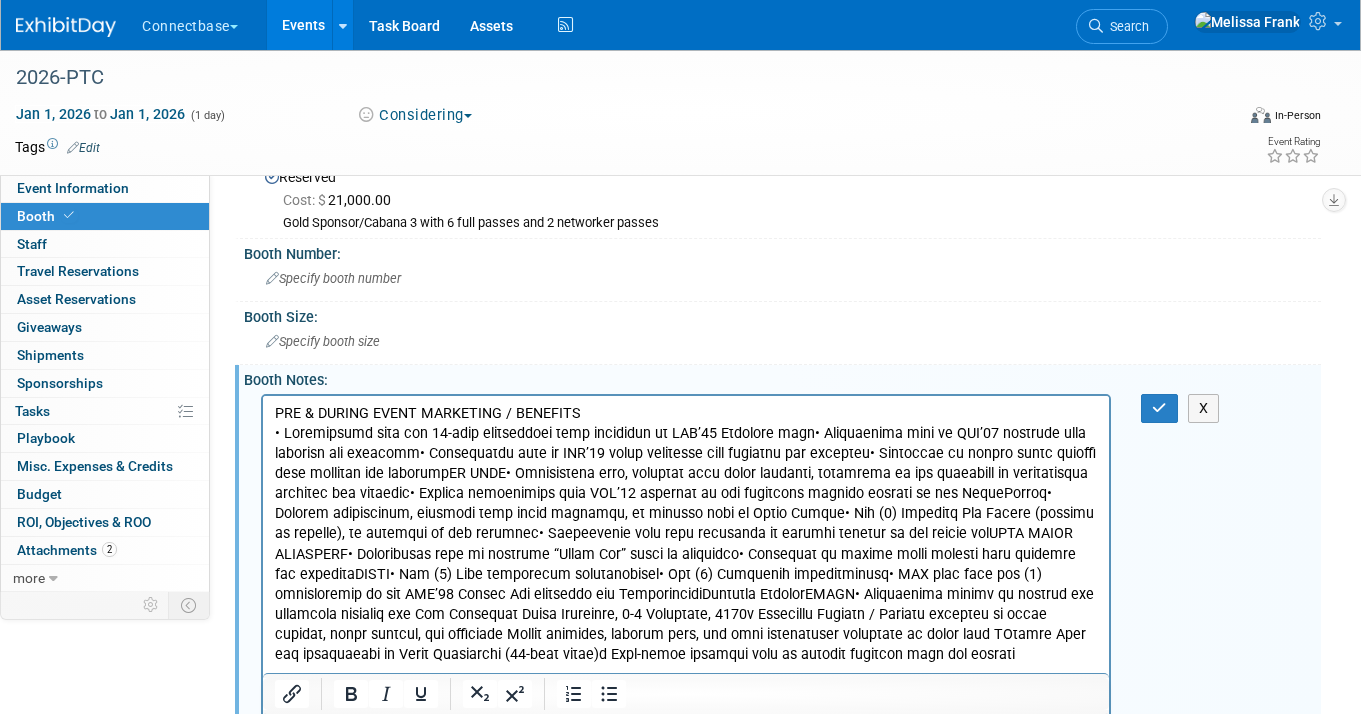 click at bounding box center [686, 543] 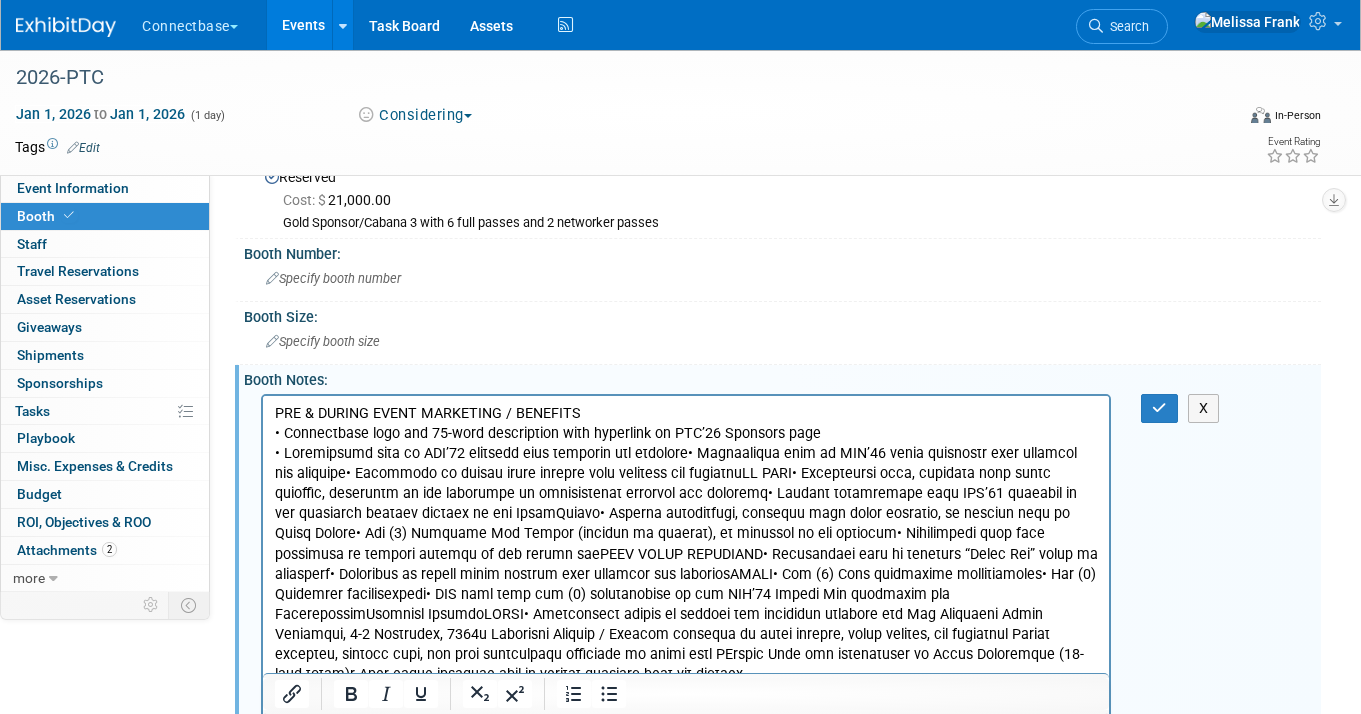 click at bounding box center (686, 563) 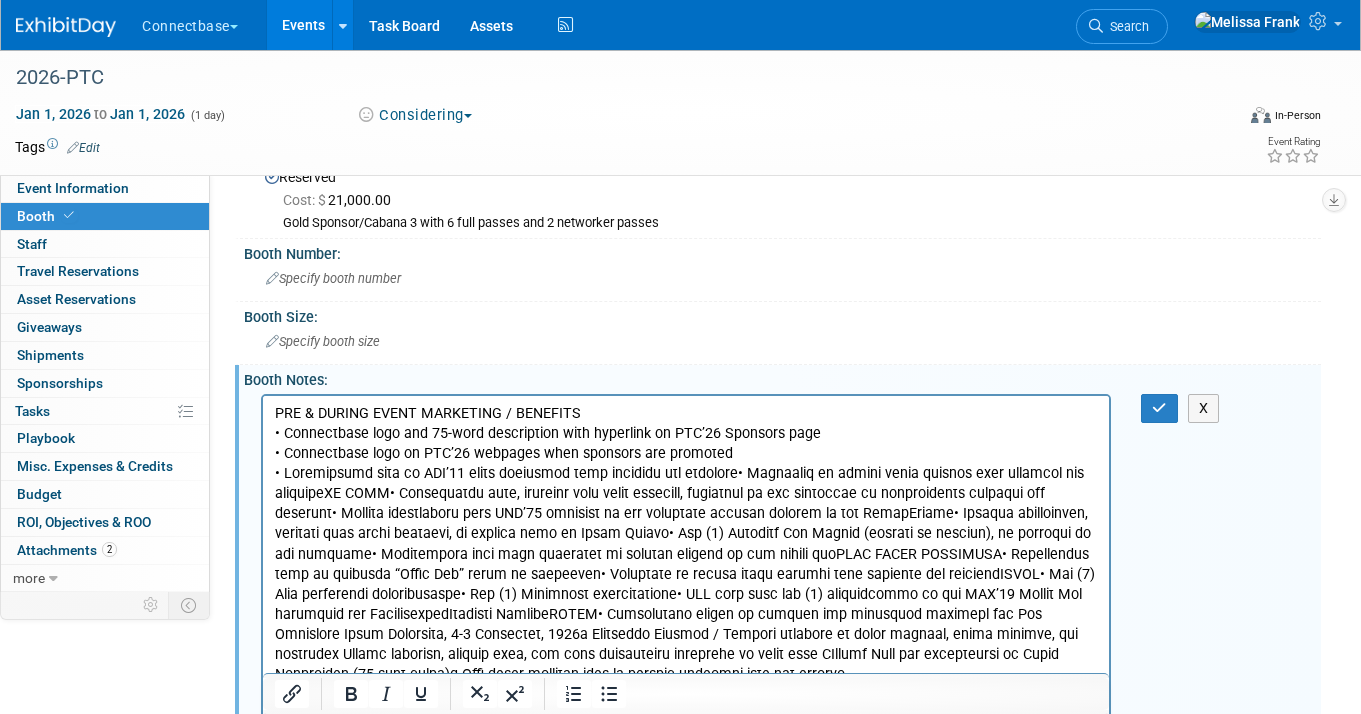 click at bounding box center [686, 573] 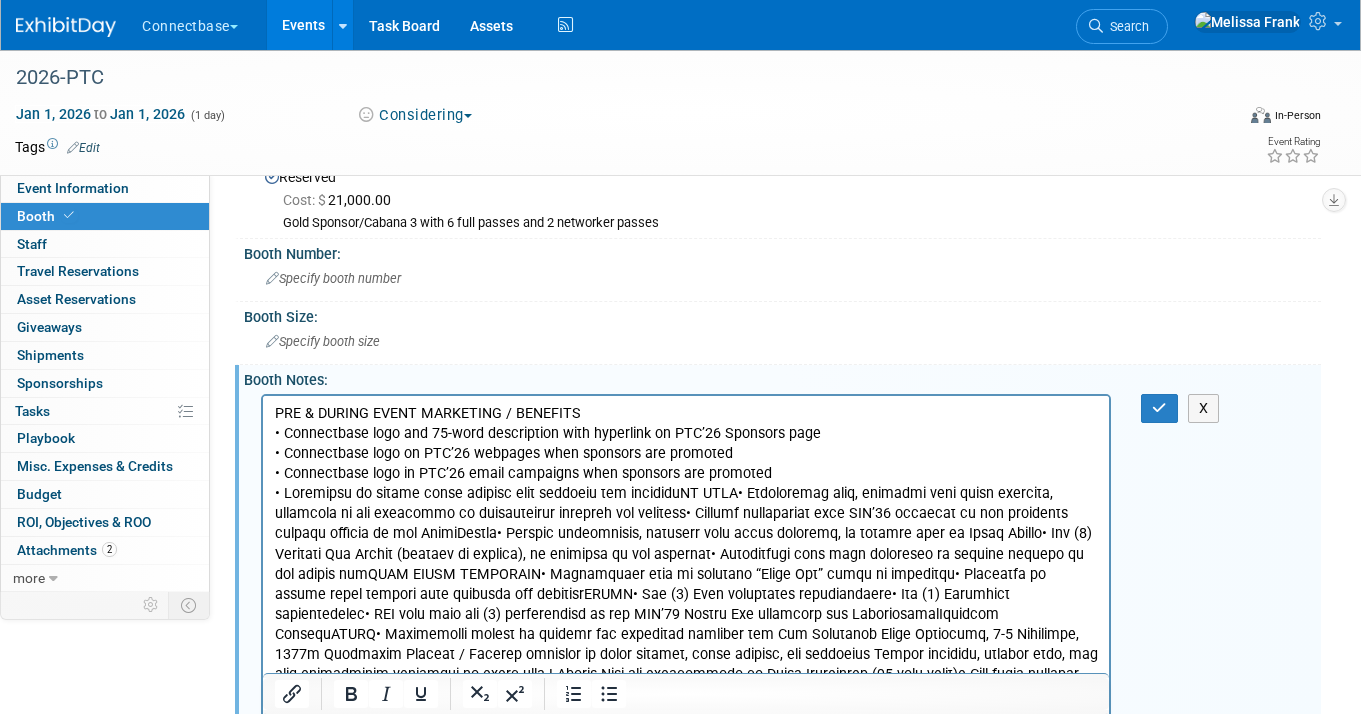 click at bounding box center (686, 593) 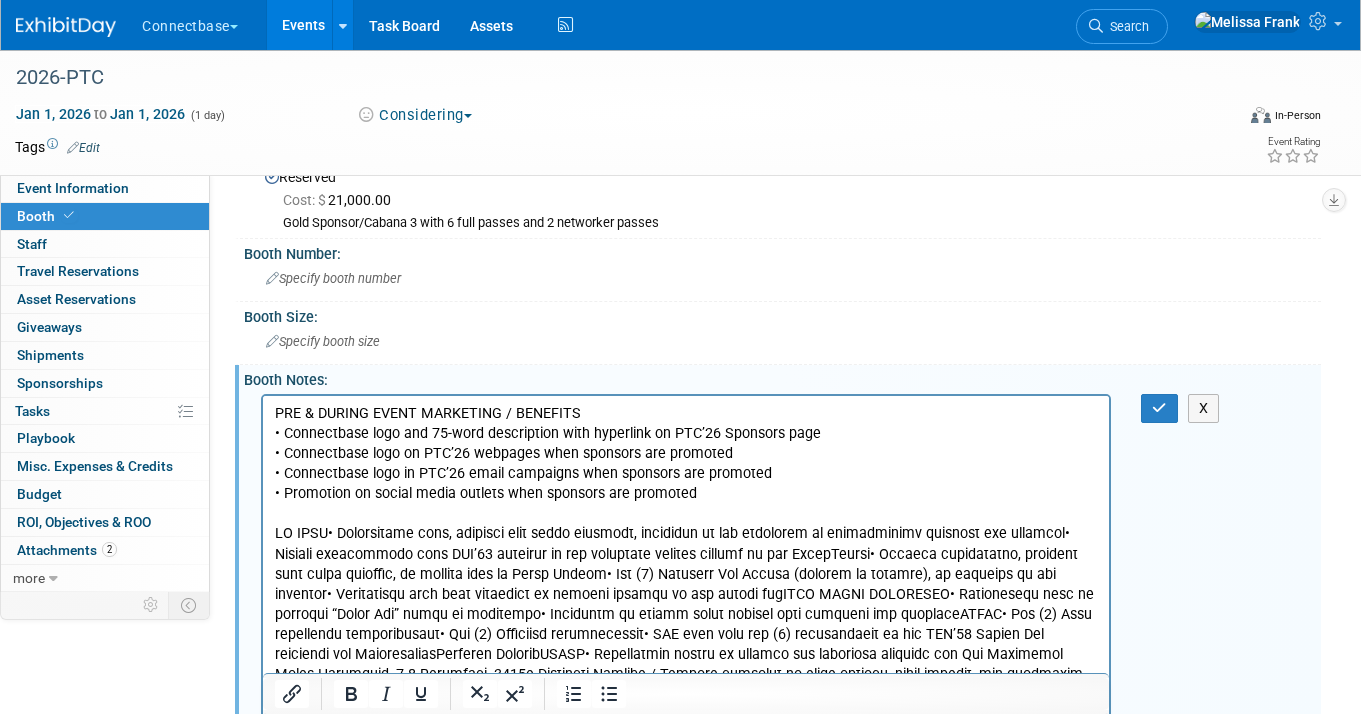 click at bounding box center (686, 623) 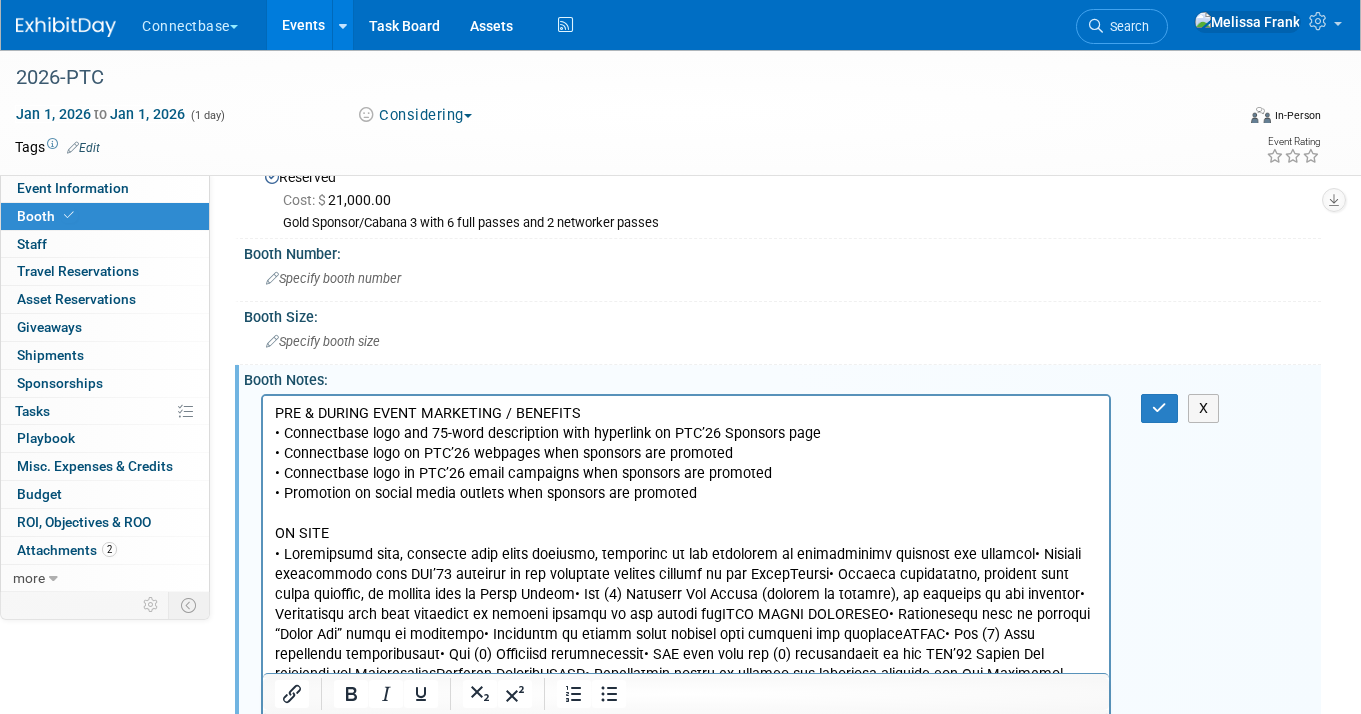 click at bounding box center (686, 644) 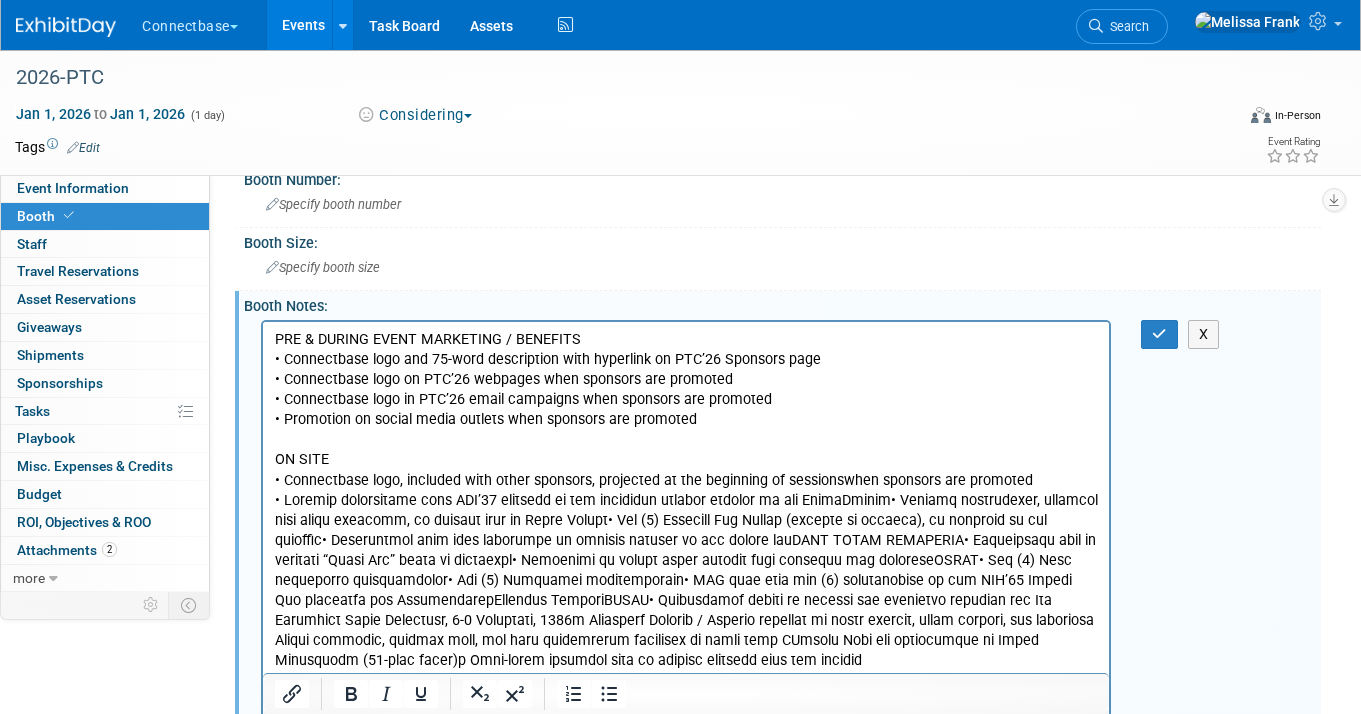 scroll, scrollTop: 167, scrollLeft: 0, axis: vertical 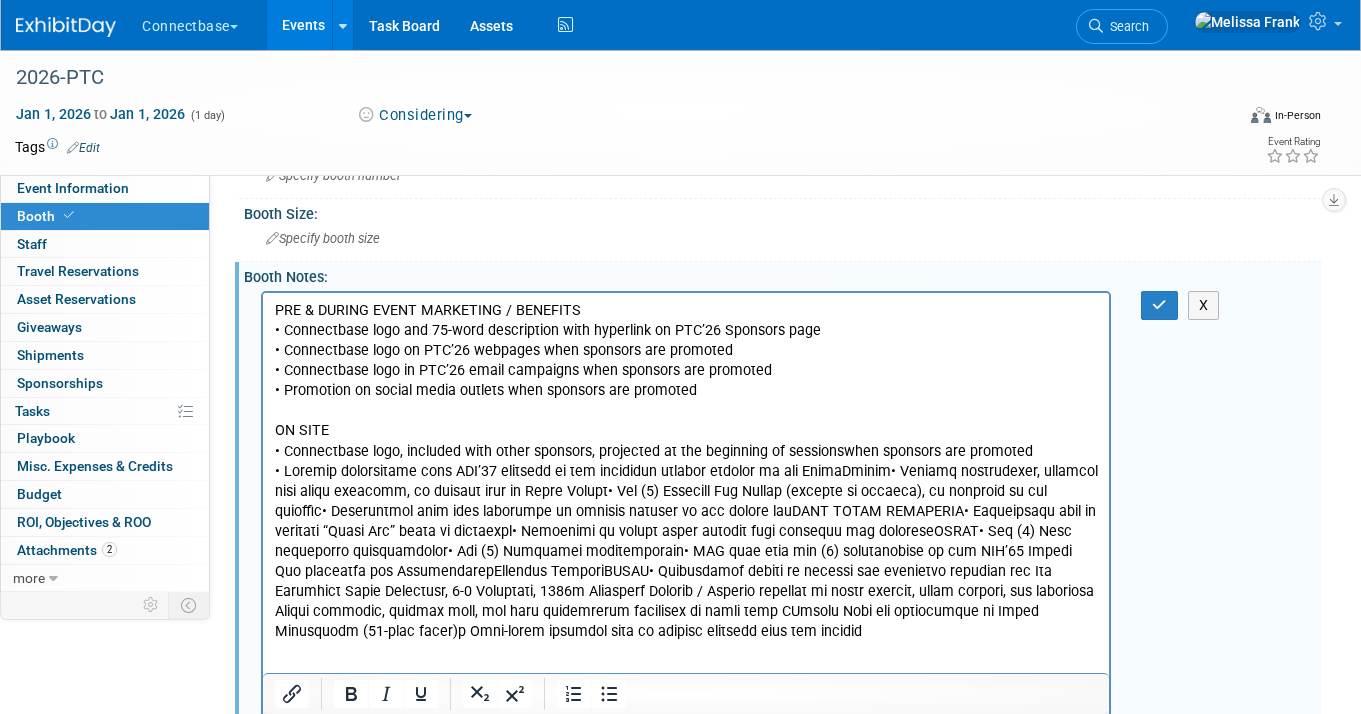 click at bounding box center (686, 551) 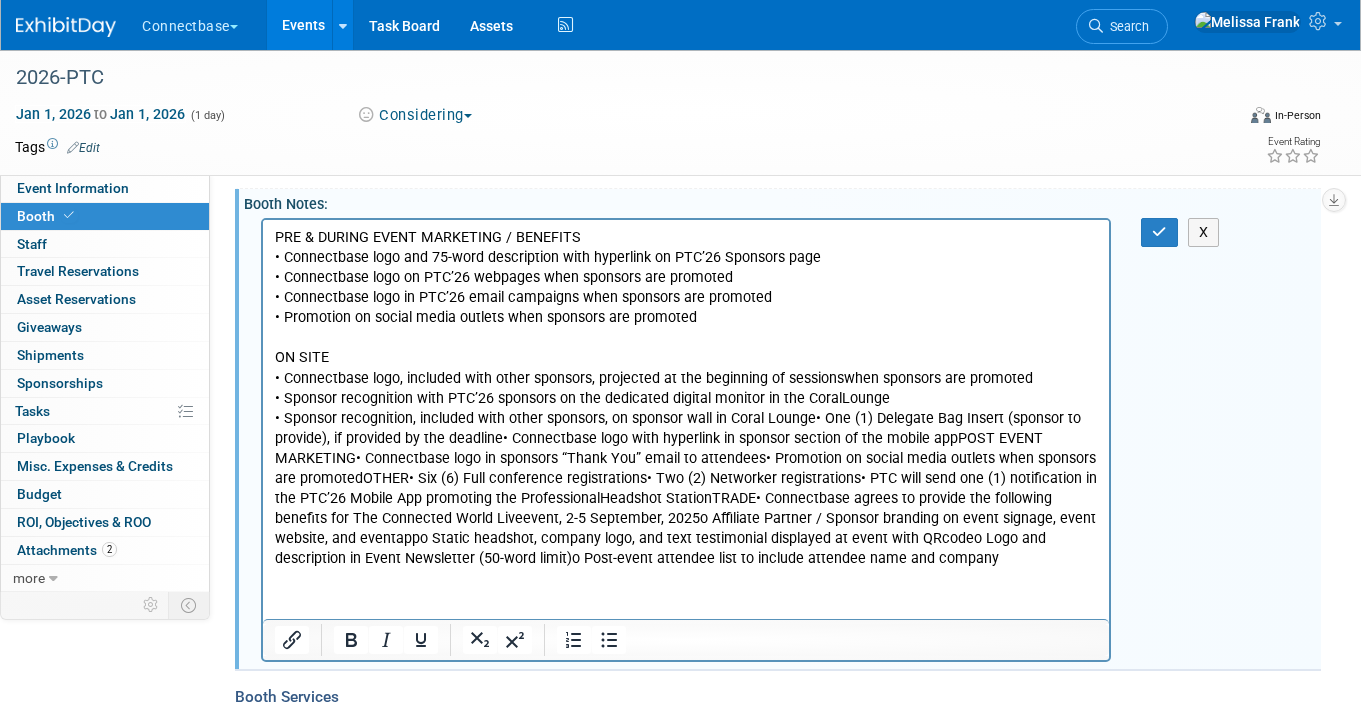 scroll, scrollTop: 271, scrollLeft: 0, axis: vertical 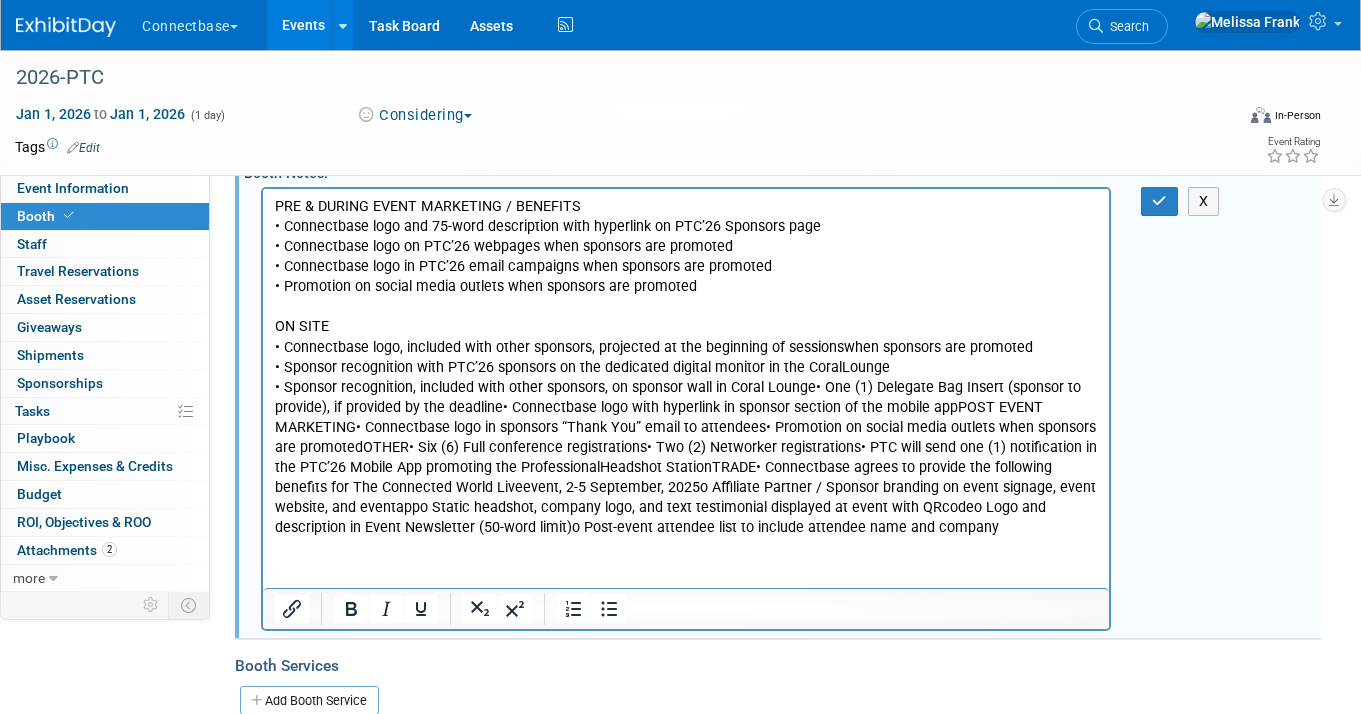 click on "• Sponsor recognition, included with other sponsors, on sponsor wall in Coral Lounge• One (1) Delegate Bag Insert (sponsor to provide), if provided by the deadline• Connectbase logo with hyperlink in sponsor section of the mobile appPOST EVENT MARKETING• Connectbase logo in sponsors “Thank You” email to attendees• Promotion on social media outlets when sponsors are promotedOTHER• Six (6) Full conference registrations• Two (2) Networker registrations• PTC will send one (1) notification in the PTC’26 Mobile App promoting the ProfessionalHeadshot StationTRADE• Connectbase agrees to provide the following benefits for The Connected World Liveevent, 2-5 September, 2025o Affiliate Partner / Sponsor branding on event signage, event website, and eventappo Static headshot, company logo, and text testimonial displayed at event with QRcodeo Logo and description in Event Newsletter (50-word limit)o Post-event attendee list to include attendee name and company" at bounding box center (686, 457) 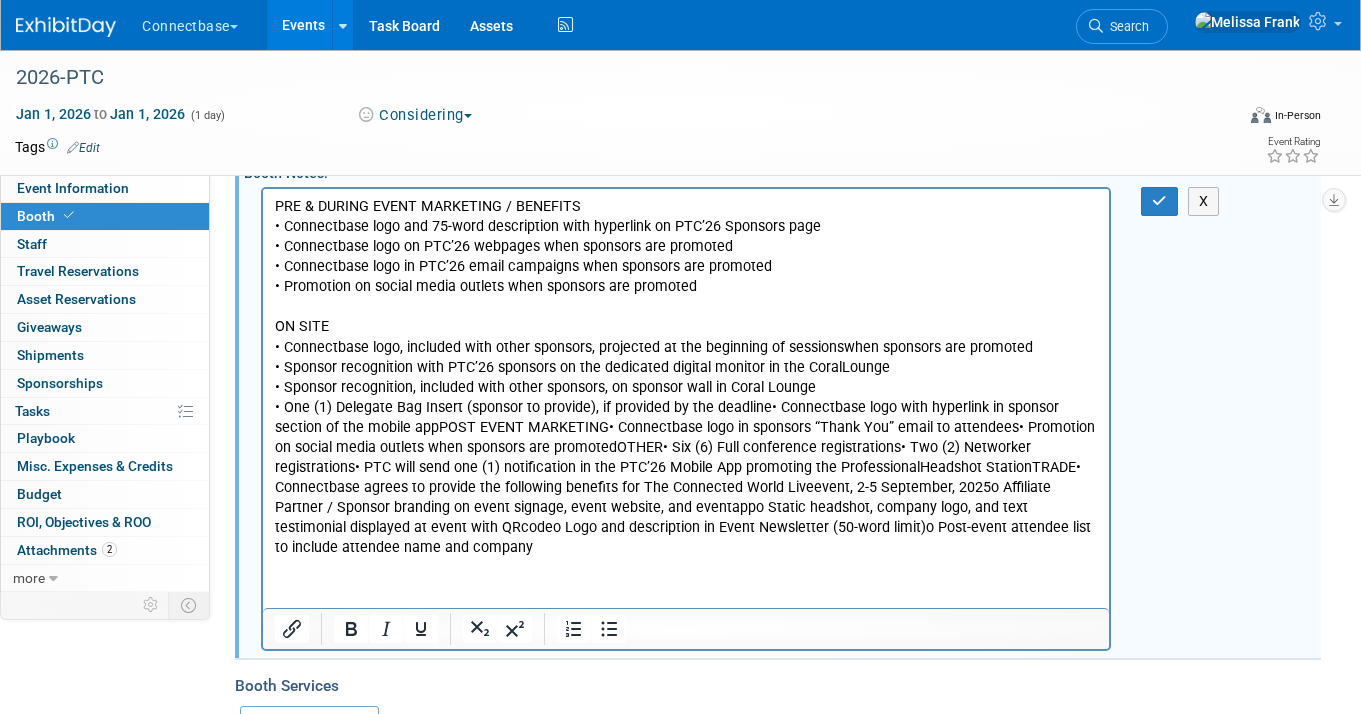 click on "• One (1) Delegate Bag Insert (sponsor to provide), if provided by the deadline• Connectbase logo with hyperlink in sponsor section of the mobile appPOST EVENT MARKETING• Connectbase logo in sponsors “Thank You” email to attendees• Promotion on social media outlets when sponsors are promotedOTHER• Six (6) Full conference registrations• Two (2) Networker registrations• PTC will send one (1) notification in the PTC’26 Mobile App promoting the ProfessionalHeadshot StationTRADE• Connectbase agrees to provide the following benefits for The Connected World Liveevent, 2-5 September, 2025o Affiliate Partner / Sponsor branding on event signage, event website, and eventappo Static headshot, company logo, and text testimonial displayed at event with QRcodeo Logo and description in Event Newsletter (50-word limit)o Post-event attendee list to include attendee name and company" at bounding box center (686, 477) 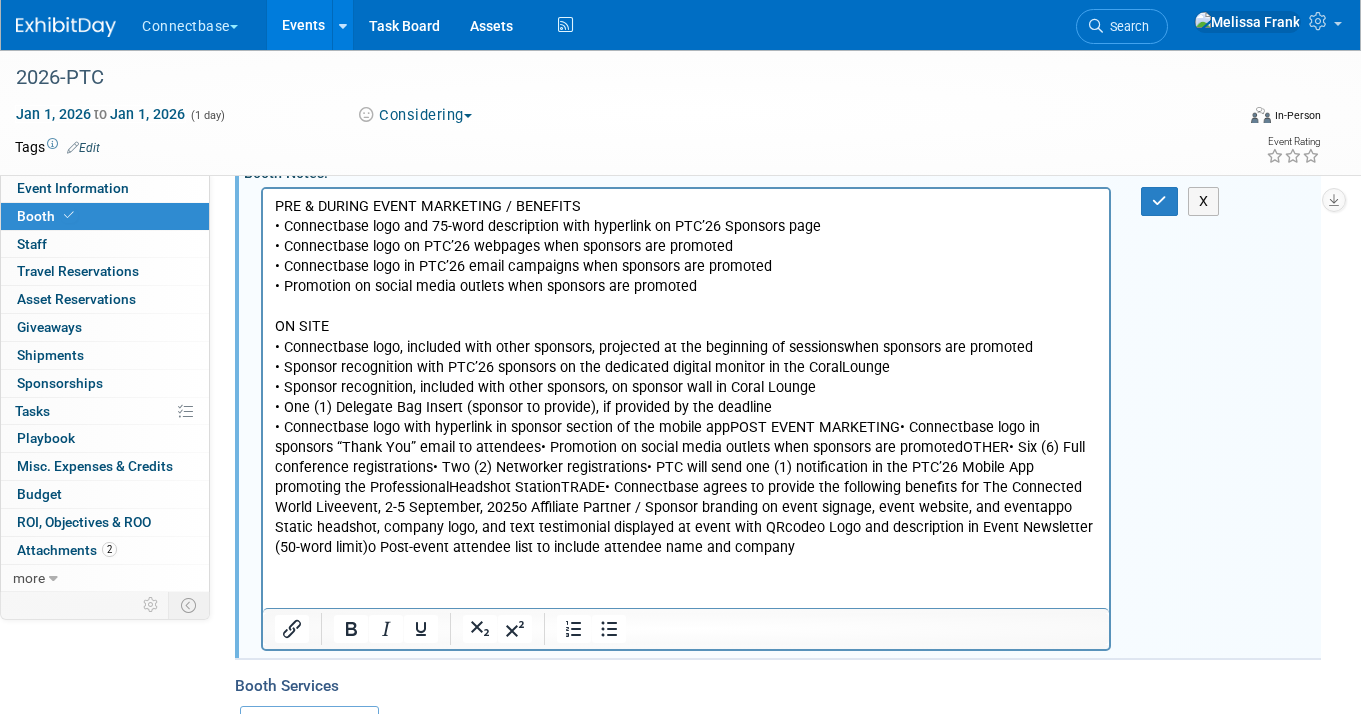 click on "• Connectbase logo with hyperlink in sponsor section of the mobile appPOST EVENT MARKETING• Connectbase logo in sponsors “Thank You” email to attendees• Promotion on social media outlets when sponsors are promotedOTHER• Six (6) Full conference registrations• Two (2) Networker registrations• PTC will send one (1) notification in the PTC’26 Mobile App promoting the ProfessionalHeadshot StationTRADE• Connectbase agrees to provide the following benefits for The Connected World Liveevent, 2-5 September, 2025o Affiliate Partner / Sponsor branding on event signage, event website, and eventappo Static headshot, company logo, and text testimonial displayed at event with QRcodeo Logo and description in Event Newsletter (50-word limit)o Post-event attendee list to include attendee name and company" at bounding box center [686, 487] 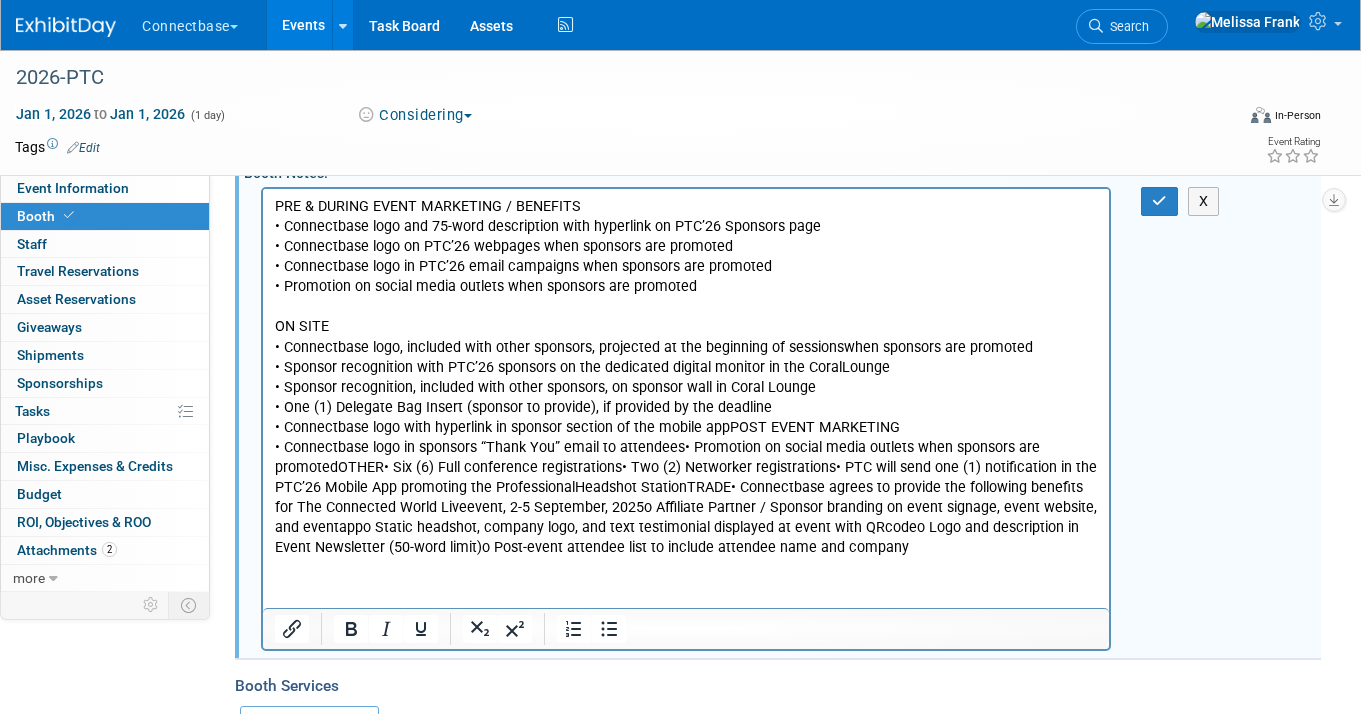 click on "• Connectbase logo in sponsors “Thank You” email to attendees• Promotion on social media outlets when sponsors are promotedOTHER• Six (6) Full conference registrations• Two (2) Networker registrations• PTC will send one (1) notification in the PTC’26 Mobile App promoting the ProfessionalHeadshot StationTRADE• Connectbase agrees to provide the following benefits for The Connected World Liveevent, 2-5 September, 2025o Affiliate Partner / Sponsor branding on event signage, event website, and eventappo Static headshot, company logo, and text testimonial displayed at event with QRcodeo Logo and description in Event Newsletter (50-word limit)o Post-event attendee list to include attendee name and company" at bounding box center [686, 497] 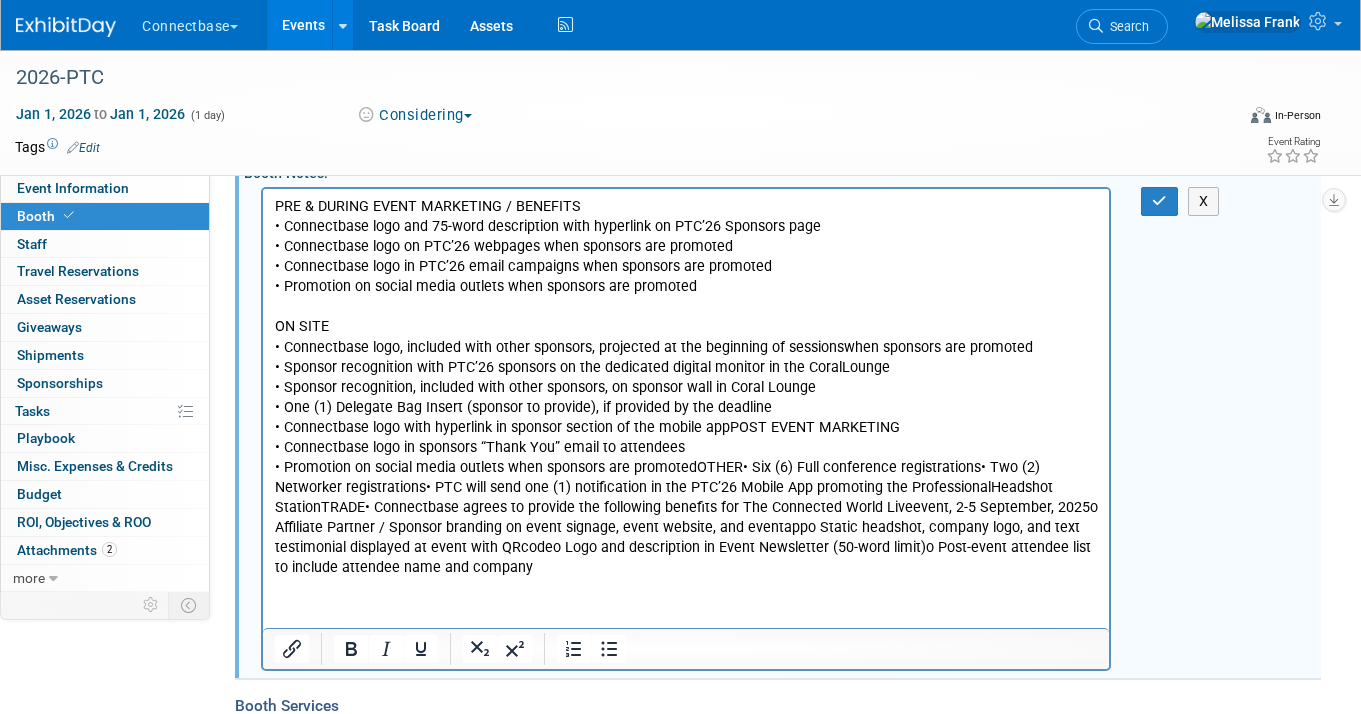 click on "• Promotion on social media outlets when sponsors are promotedOTHER• Six (6) Full conference registrations• Two (2) Networker registrations• PTC will send one (1) notification in the PTC’26 Mobile App promoting the ProfessionalHeadshot StationTRADE• Connectbase agrees to provide the following benefits for The Connected World Liveevent, 2-5 September, 2025o Affiliate Partner / Sponsor branding on event signage, event website, and eventappo Static headshot, company logo, and text testimonial displayed at event with QRcodeo Logo and description in Event Newsletter (50-word limit)o Post-event attendee list to include attendee name and company" at bounding box center (686, 517) 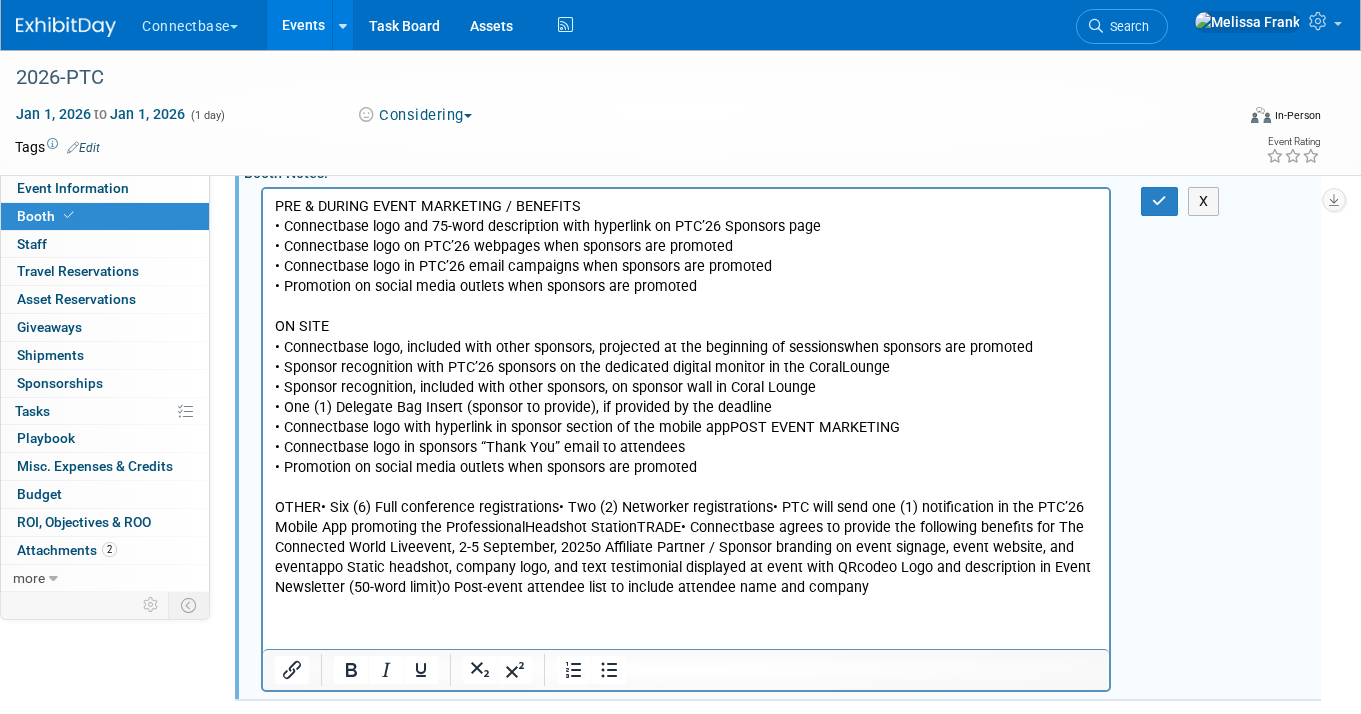 click on "OTHER• Six (6) Full conference registrations• Two (2) Networker registrations• PTC will send one (1) notification in the PTC’26 Mobile App promoting the ProfessionalHeadshot StationTRADE• Connectbase agrees to provide the following benefits for The Connected World Liveevent, 2-5 September, 2025o Affiliate Partner / Sponsor branding on event signage, event website, and eventappo Static headshot, company logo, and text testimonial displayed at event with QRcodeo Logo and description in Event Newsletter (50-word limit)o Post-event attendee list to include attendee name and company" at bounding box center (686, 547) 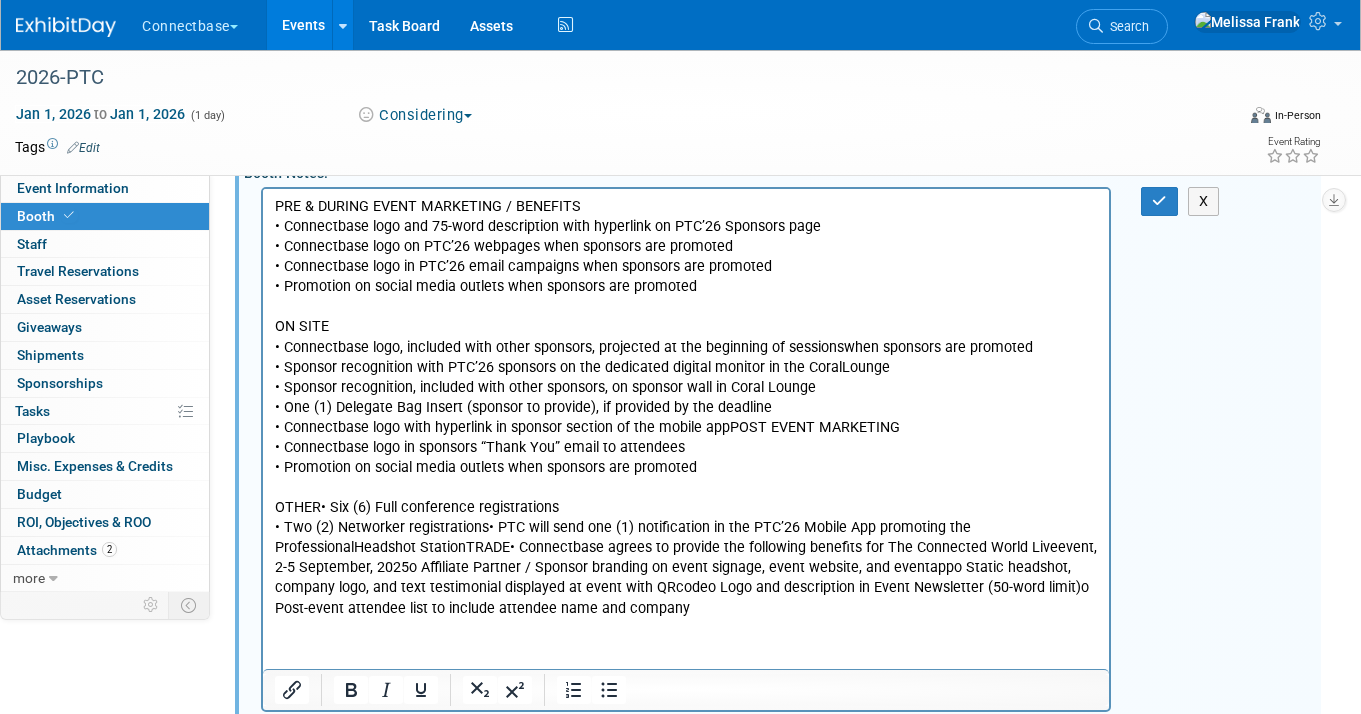 click on "• Two (2) Networker registrations• PTC will send one (1) notification in the PTC’26 Mobile App promoting the ProfessionalHeadshot StationTRADE• Connectbase agrees to provide the following benefits for The Connected World Liveevent, 2-5 September, 2025o Affiliate Partner / Sponsor branding on event signage, event website, and eventappo Static headshot, company logo, and text testimonial displayed at event with QRcodeo Logo and description in Event Newsletter (50-word limit)o Post-event attendee list to include attendee name and company" at bounding box center (686, 567) 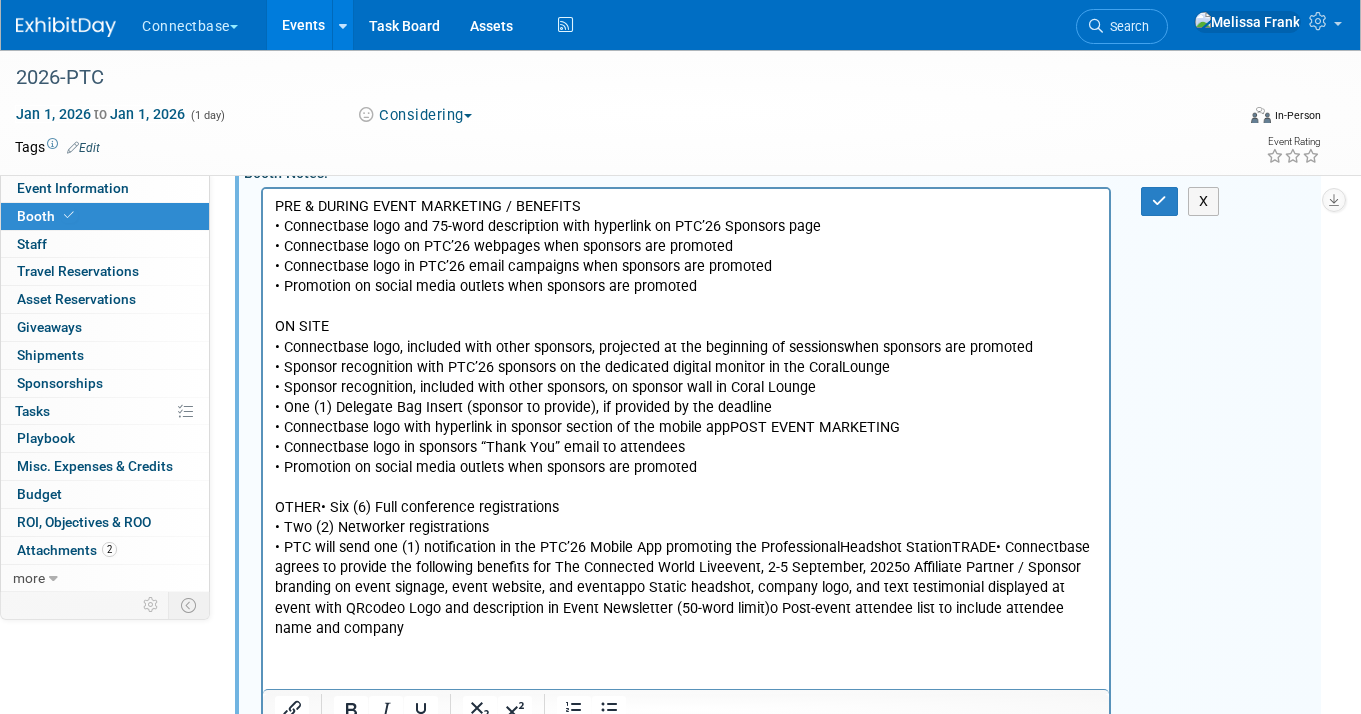 click on "• PTC will send one (1) notification in the PTC’26 Mobile App promoting the ProfessionalHeadshot StationTRADE• Connectbase agrees to provide the following benefits for The Connected World Liveevent, 2-5 September, 2025o Affiliate Partner / Sponsor branding on event signage, event website, and eventappo Static headshot, company logo, and text testimonial displayed at event with QRcodeo Logo and description in Event Newsletter (50-word limit)o Post-event attendee list to include attendee name and company" at bounding box center [686, 587] 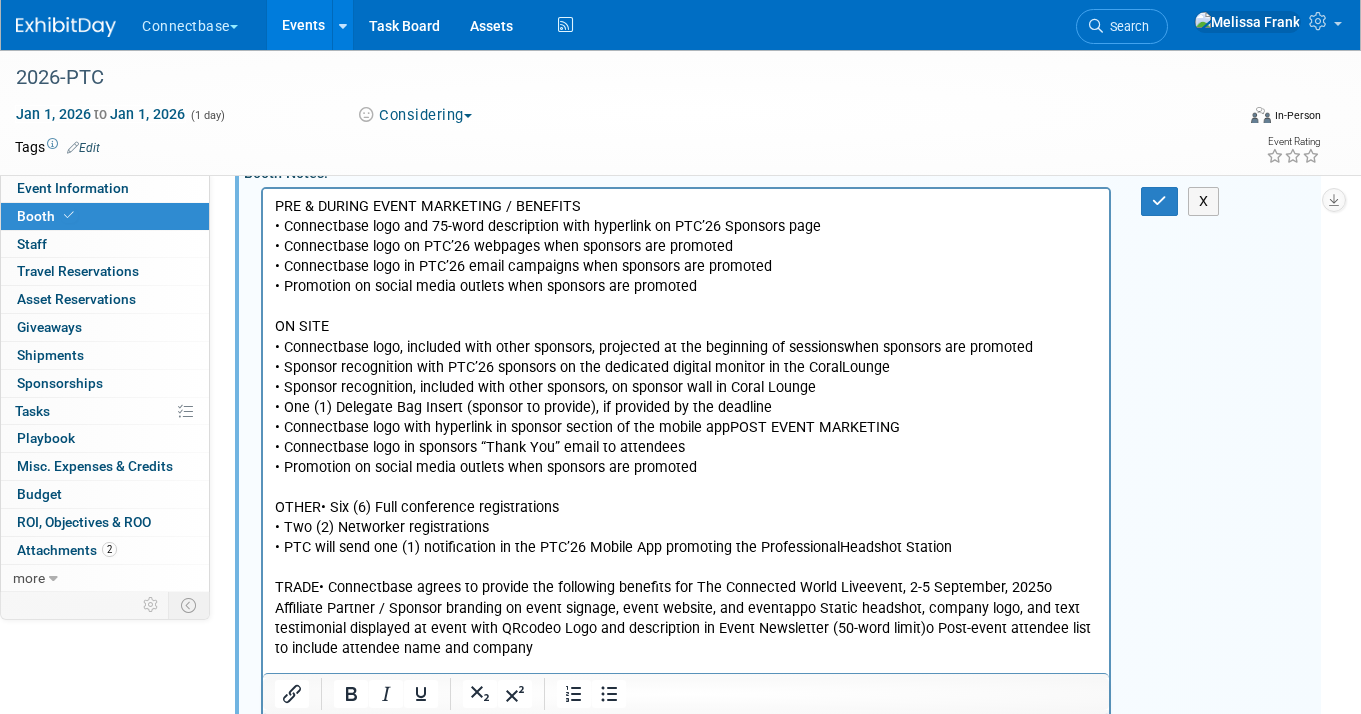 click on "TRADE• Connectbase agrees to provide the following benefits for The Connected World Liveevent, 2-5 September, 2025o Affiliate Partner / Sponsor branding on event signage, event website, and eventappo Static headshot, company logo, and text testimonial displayed at event with QRcodeo Logo and description in Event Newsletter (50-word limit)o Post-event attendee list to include attendee name and company" at bounding box center [686, 617] 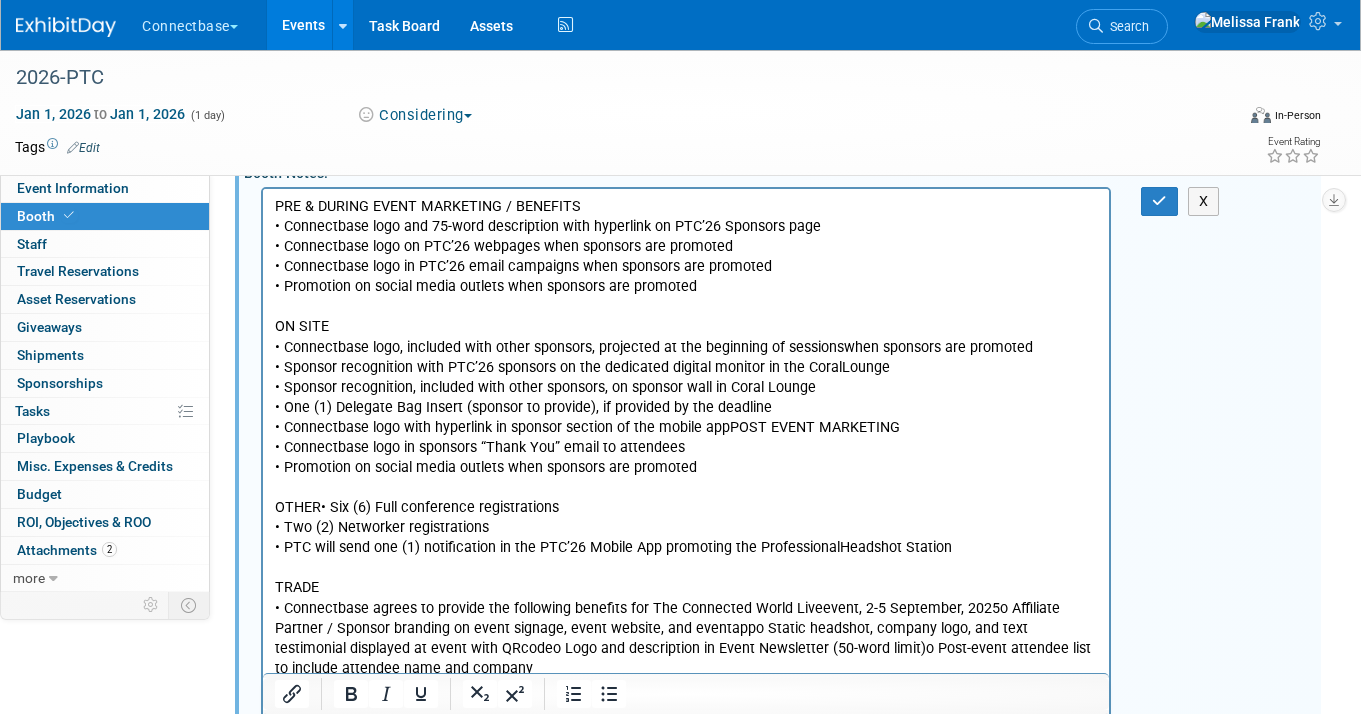 scroll, scrollTop: 382, scrollLeft: 0, axis: vertical 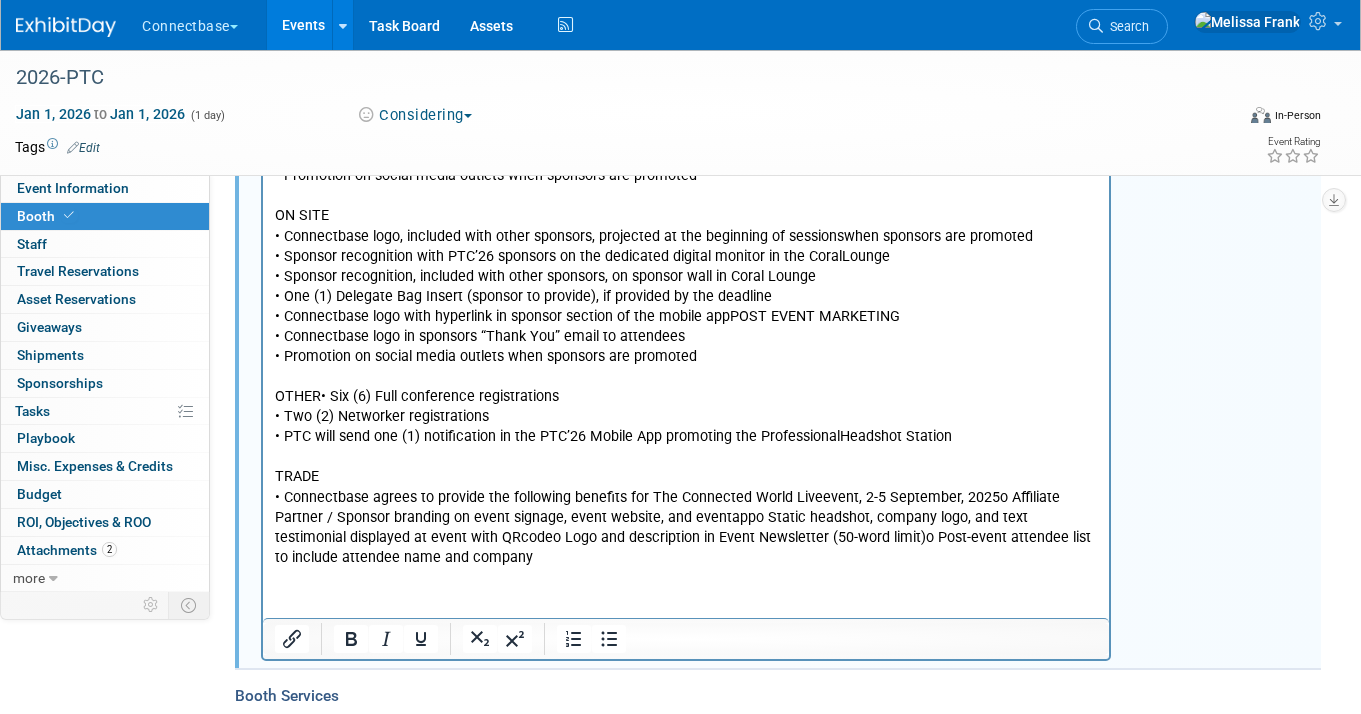click on "• Connectbase agrees to provide the following benefits for The Connected World Liveevent, 2-5 September, 2025o Affiliate Partner / Sponsor branding on event signage, event website, and eventappo Static headshot, company logo, and text testimonial displayed at event with QRcodeo Logo and description in Event Newsletter (50-word limit)o Post-event attendee list to include attendee name and company" at bounding box center (686, 527) 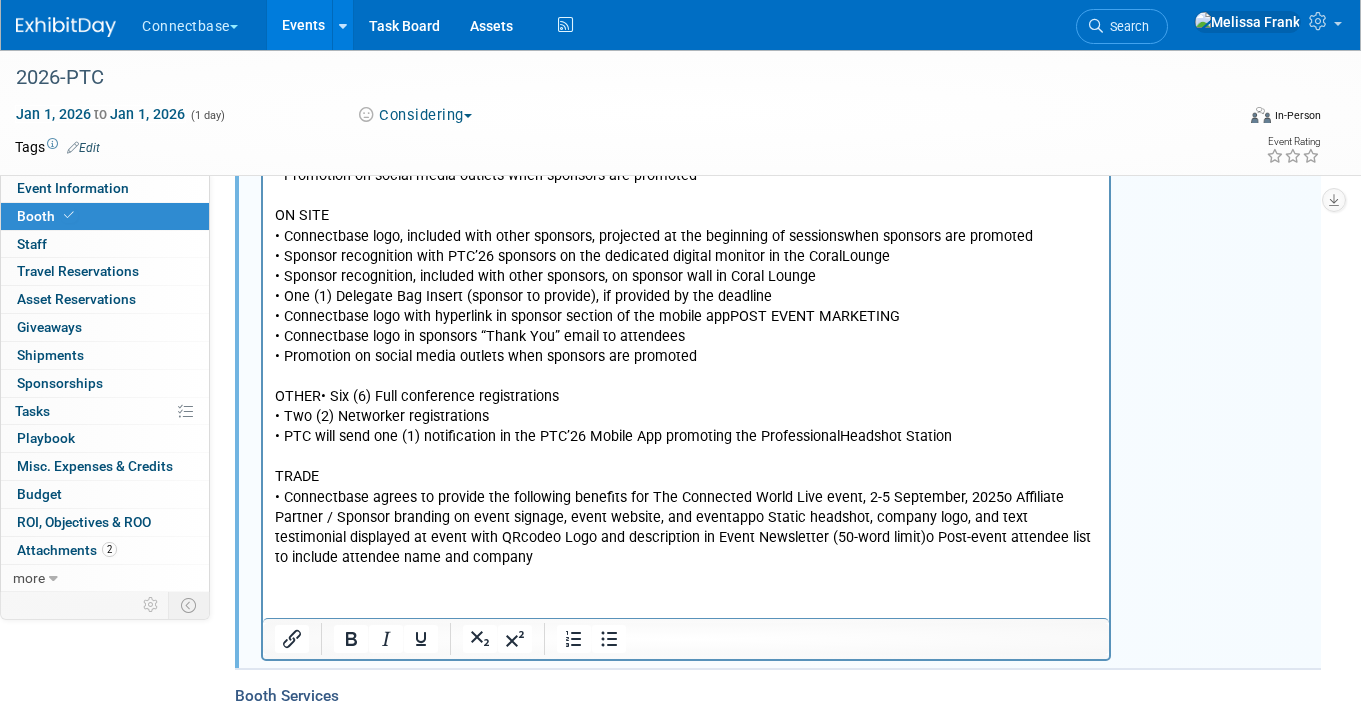 click on "• Connectbase agrees to provide the following benefits for The Connected World Live event, 2-5 September, 2025o Affiliate Partner / Sponsor branding on event signage, event website, and eventappo Static headshot, company logo, and text testimonial displayed at event with QRcodeo Logo and description in Event Newsletter (50-word limit)o Post-event attendee list to include attendee name and company" at bounding box center [686, 527] 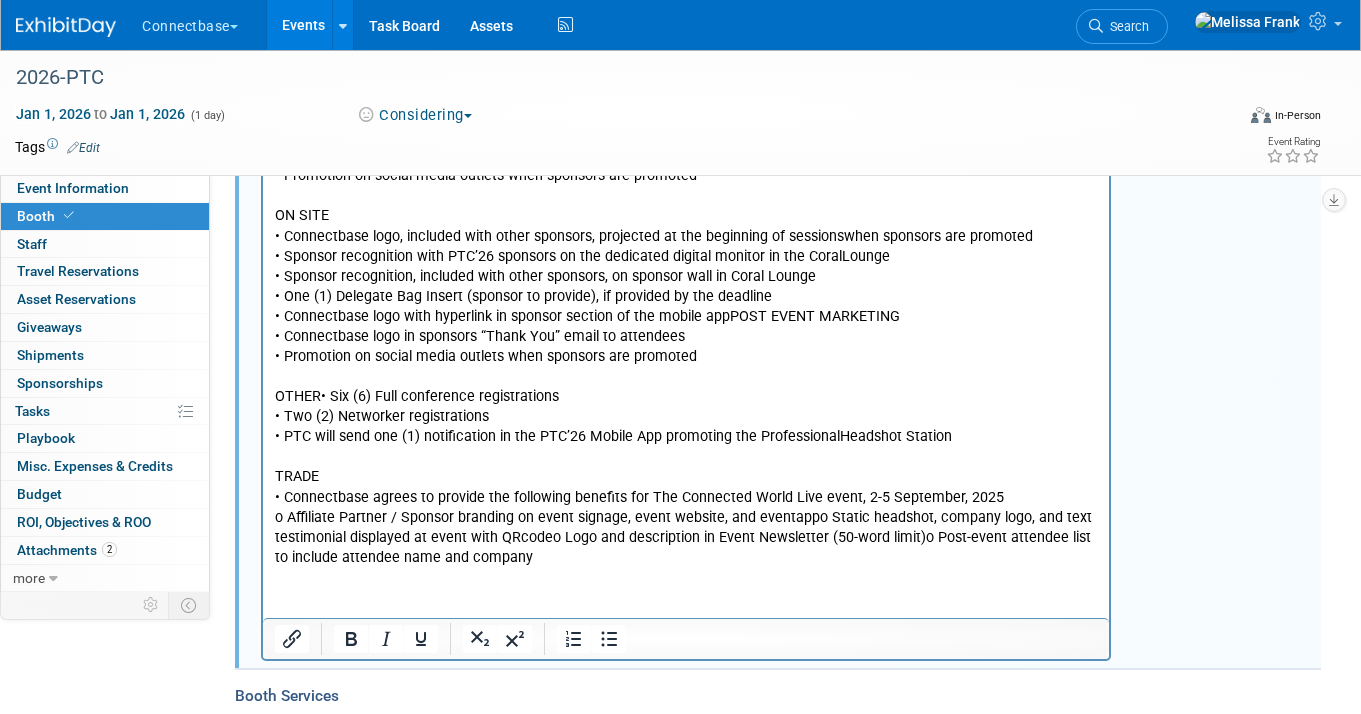 click on "o Affiliate Partner / Sponsor branding on event signage, event website, and eventappo Static headshot, company logo, and text testimonial displayed at event with QRcodeo Logo and description in Event Newsletter (50-word limit)o Post-event attendee list to include attendee name and company" at bounding box center [686, 537] 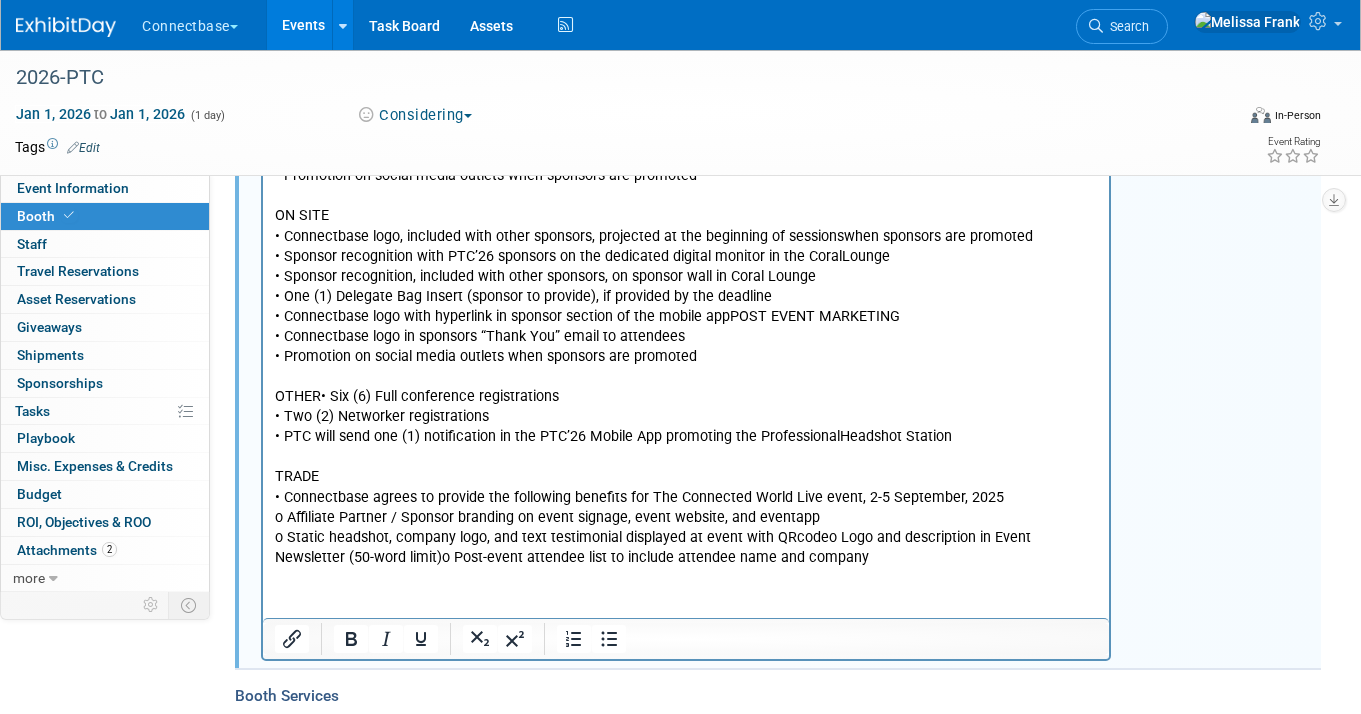 click on "o Static headshot, company logo, and text testimonial displayed at event with QRcodeo Logo and description in Event Newsletter (50-word limit)o Post-event attendee list to include attendee name and company" at bounding box center (686, 547) 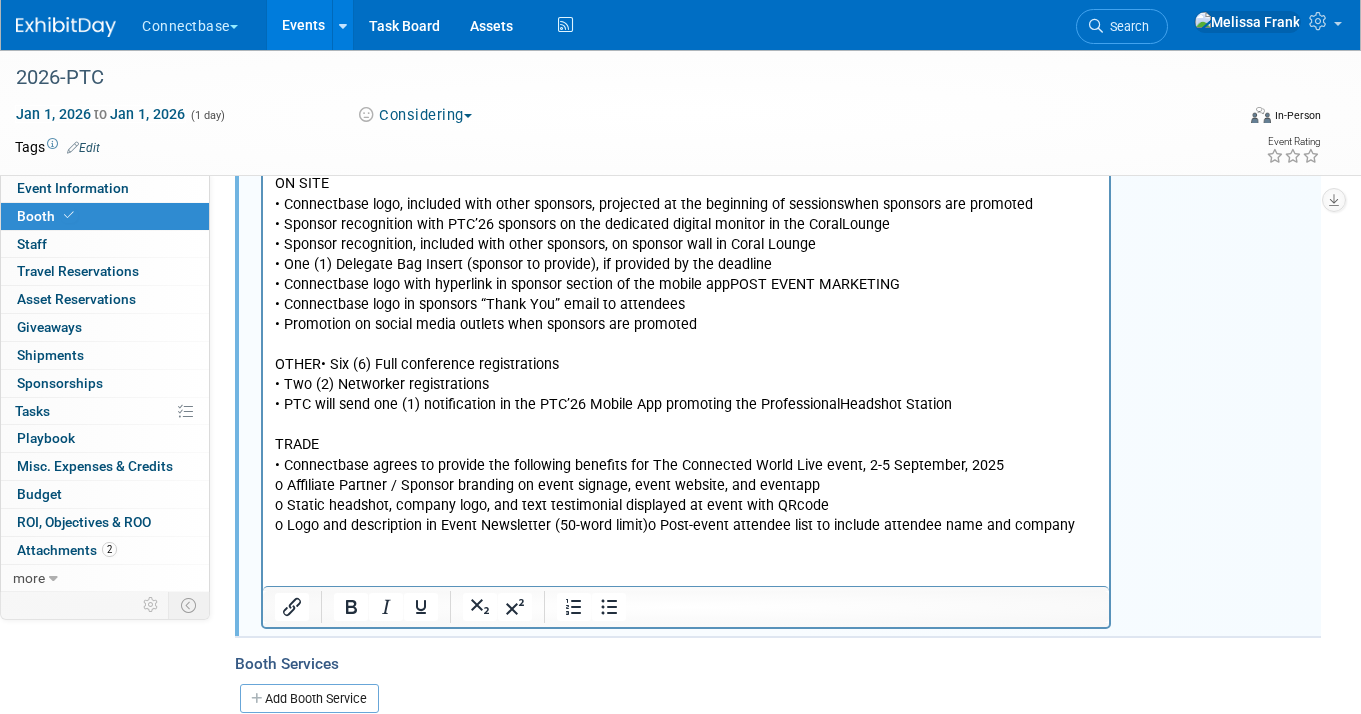 scroll, scrollTop: 429, scrollLeft: 0, axis: vertical 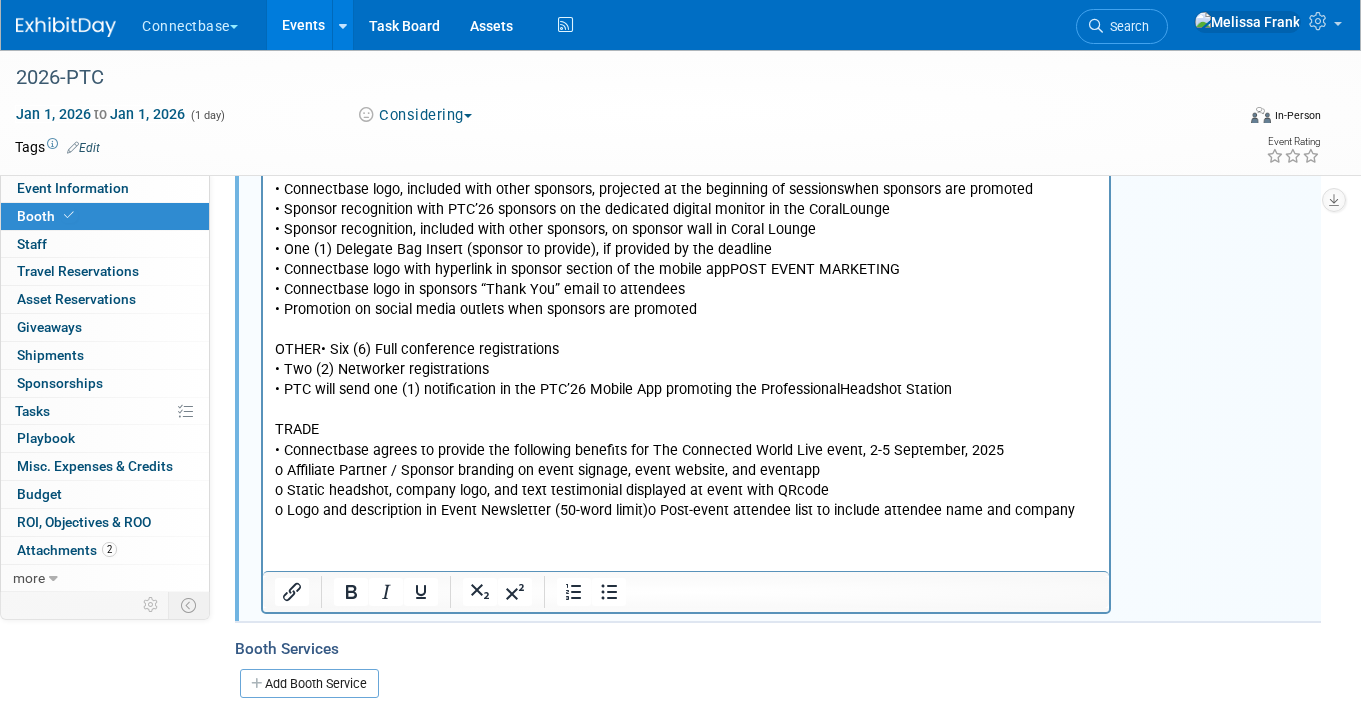 click on "o Logo and description in Event Newsletter (50-word limit)o Post-event attendee list to include attendee name and company" at bounding box center [686, 510] 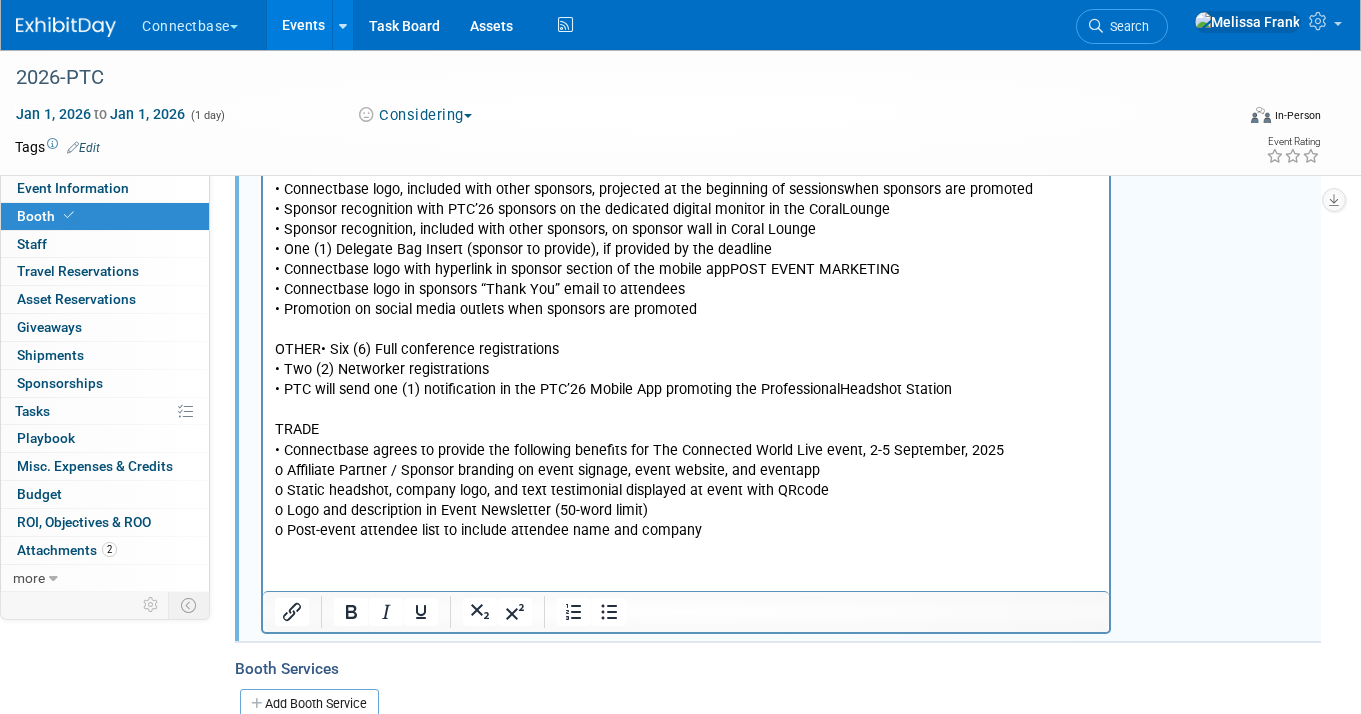 click on "o Post-event attendee list to include attendee name and company" at bounding box center [686, 530] 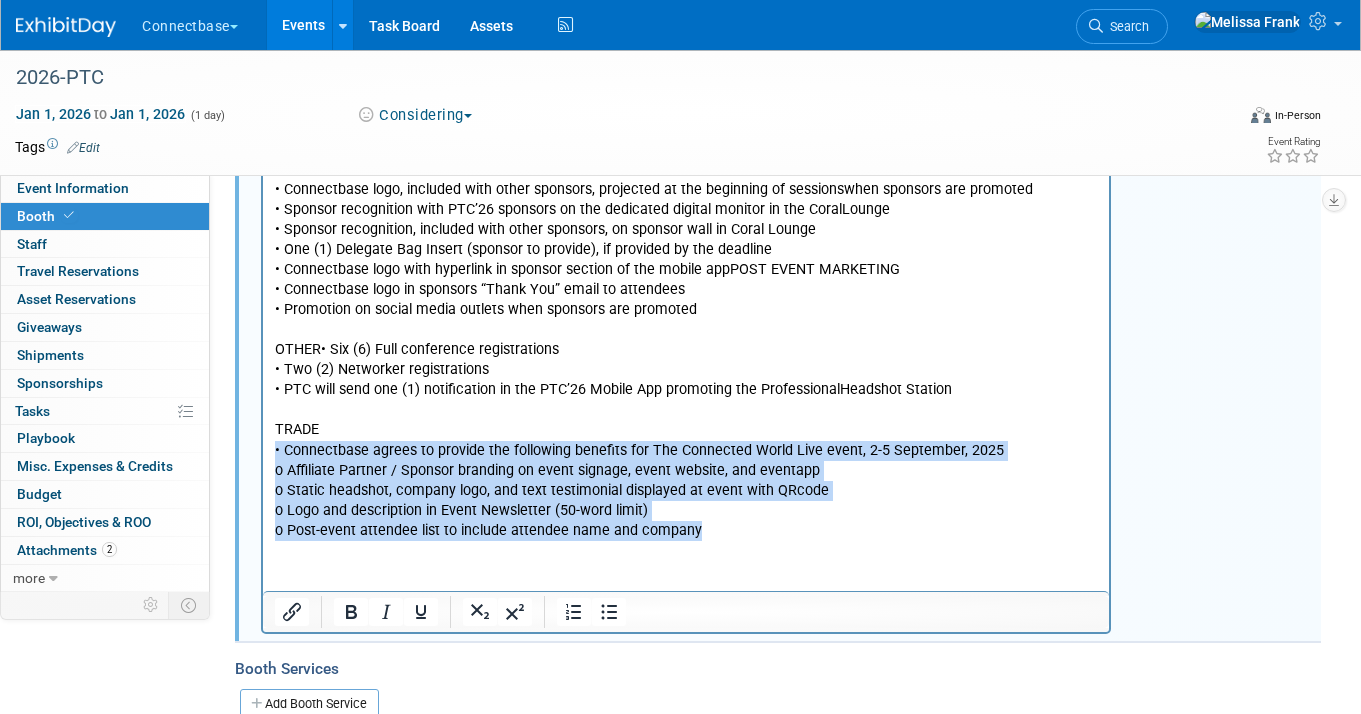 drag, startPoint x: 728, startPoint y: 525, endPoint x: 267, endPoint y: 449, distance: 467.22266 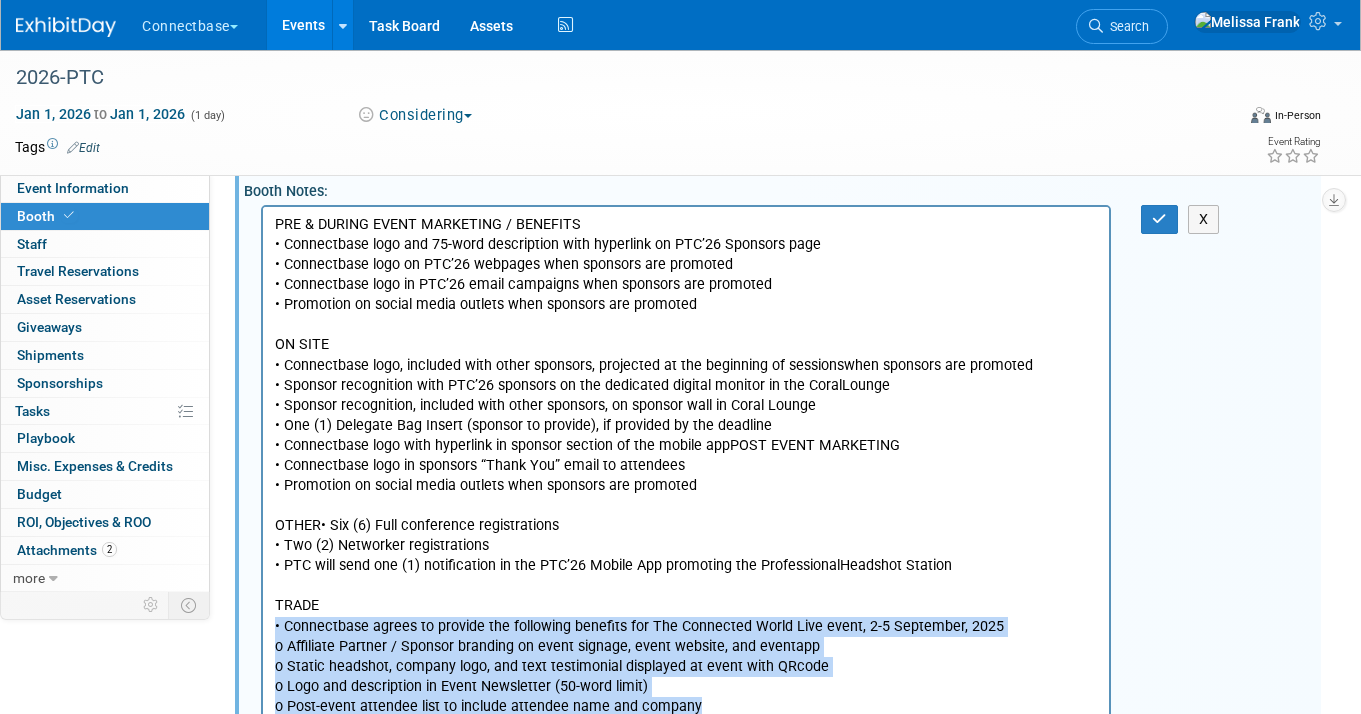 scroll, scrollTop: 120, scrollLeft: 0, axis: vertical 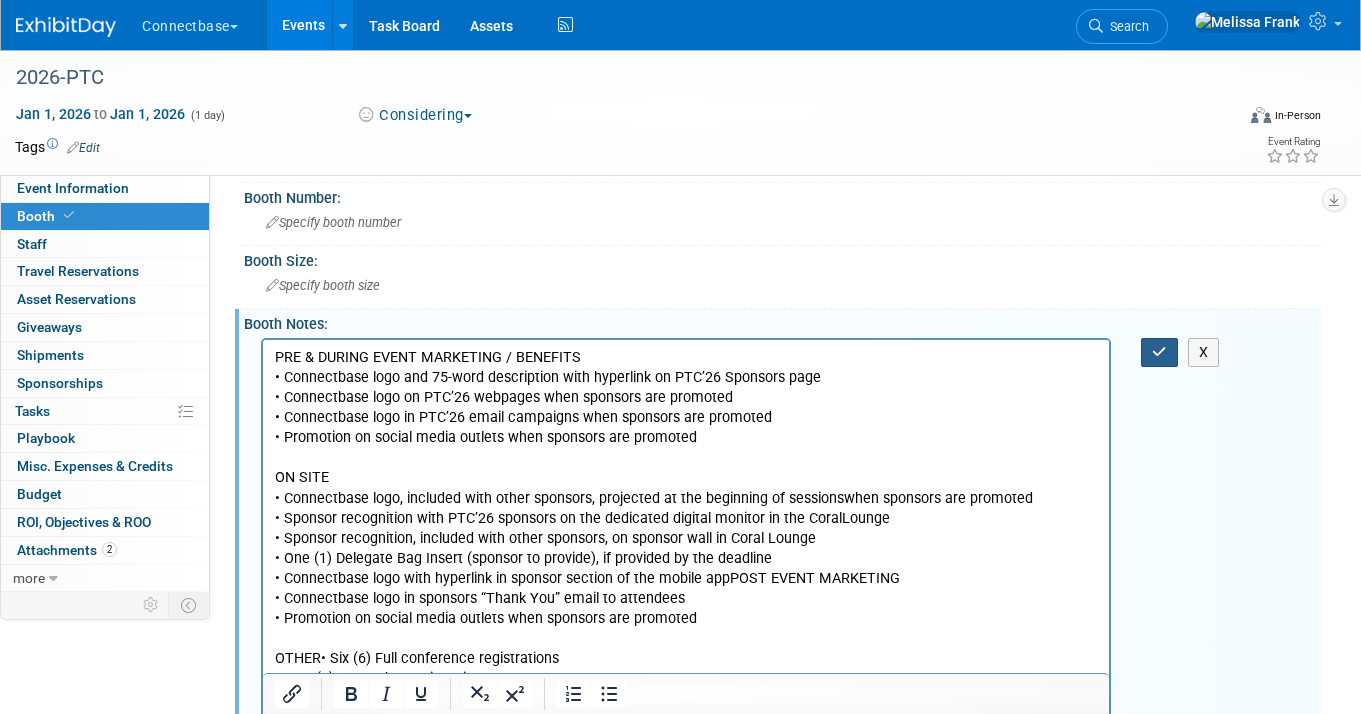 click at bounding box center [1159, 352] 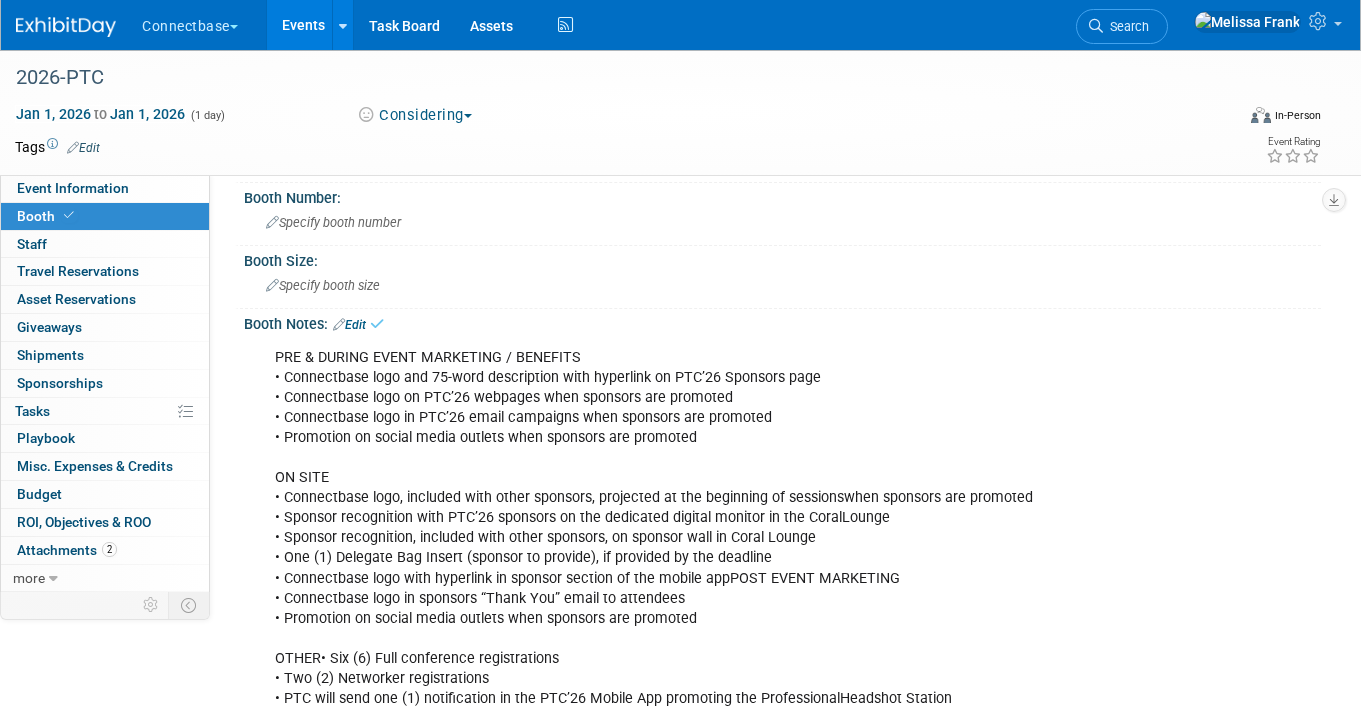 click on "Events" at bounding box center [303, 25] 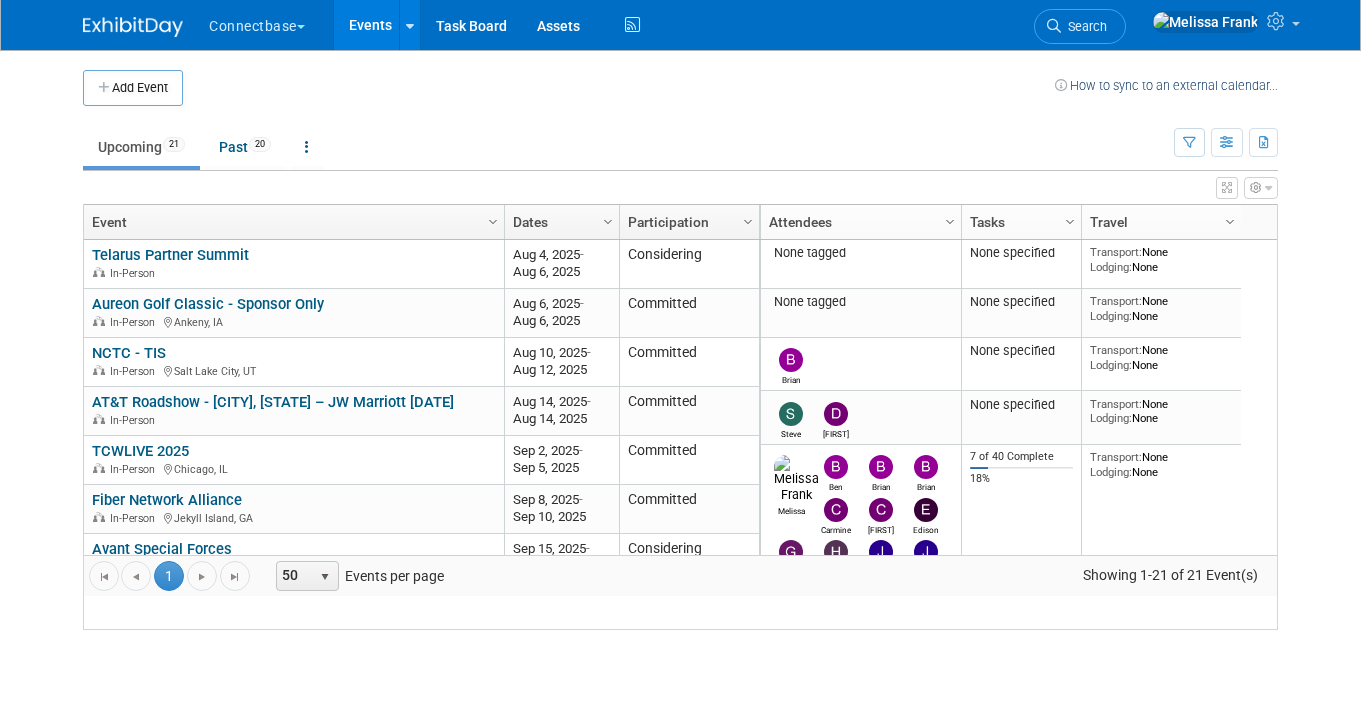 scroll, scrollTop: 0, scrollLeft: 0, axis: both 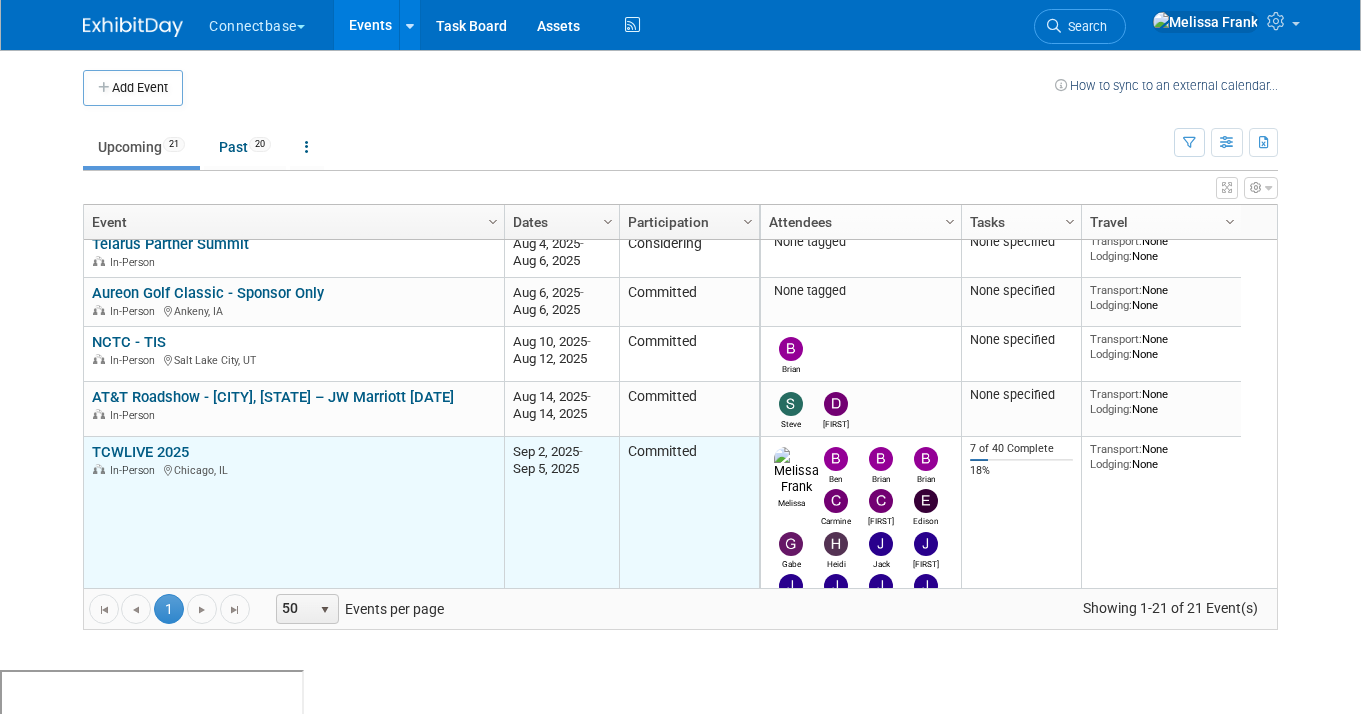 click on "TCWLIVE 2025" at bounding box center (140, 452) 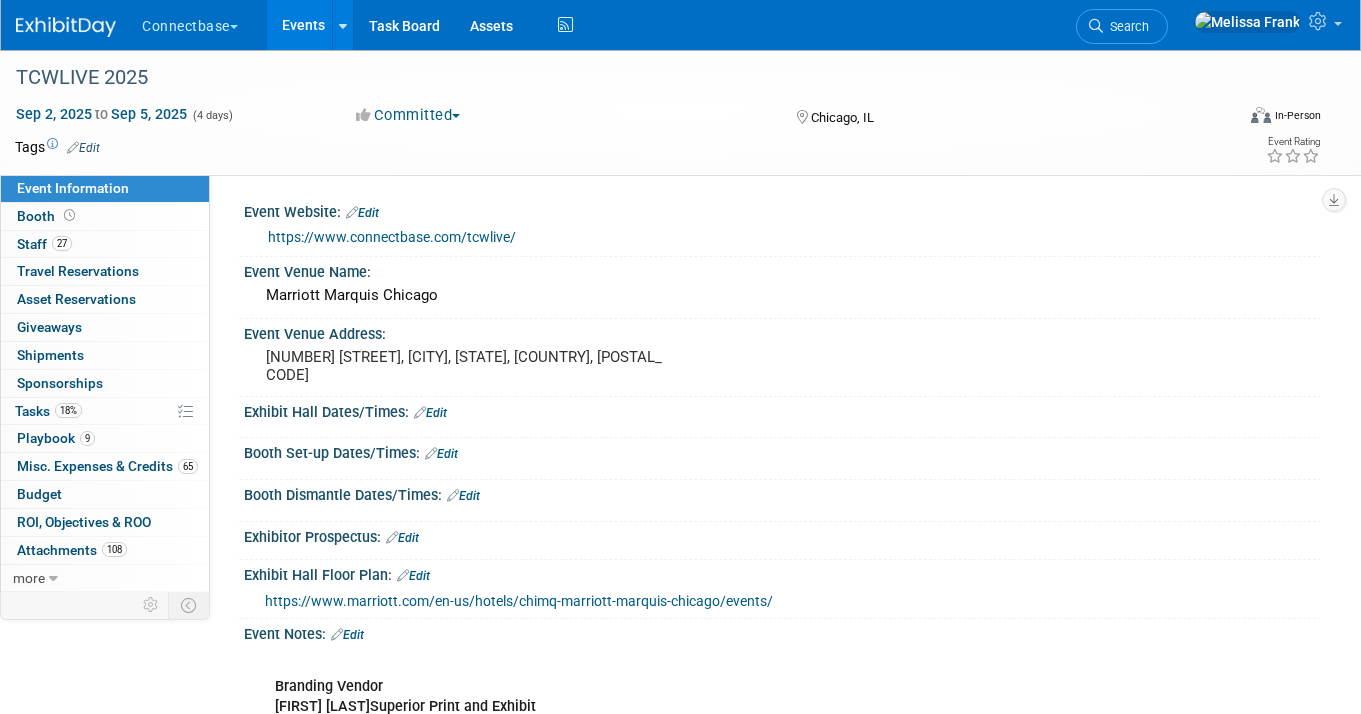 scroll, scrollTop: 0, scrollLeft: 0, axis: both 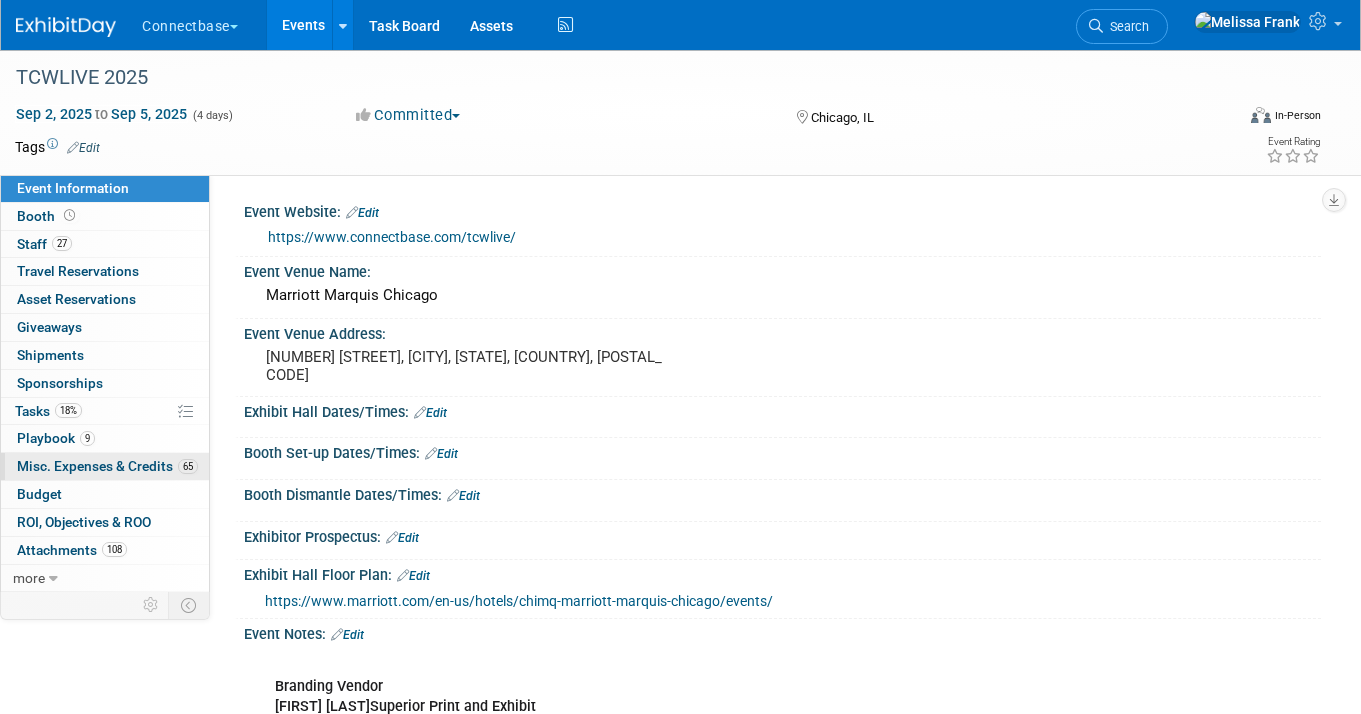 click on "Misc. Expenses & Credits 65" at bounding box center [107, 466] 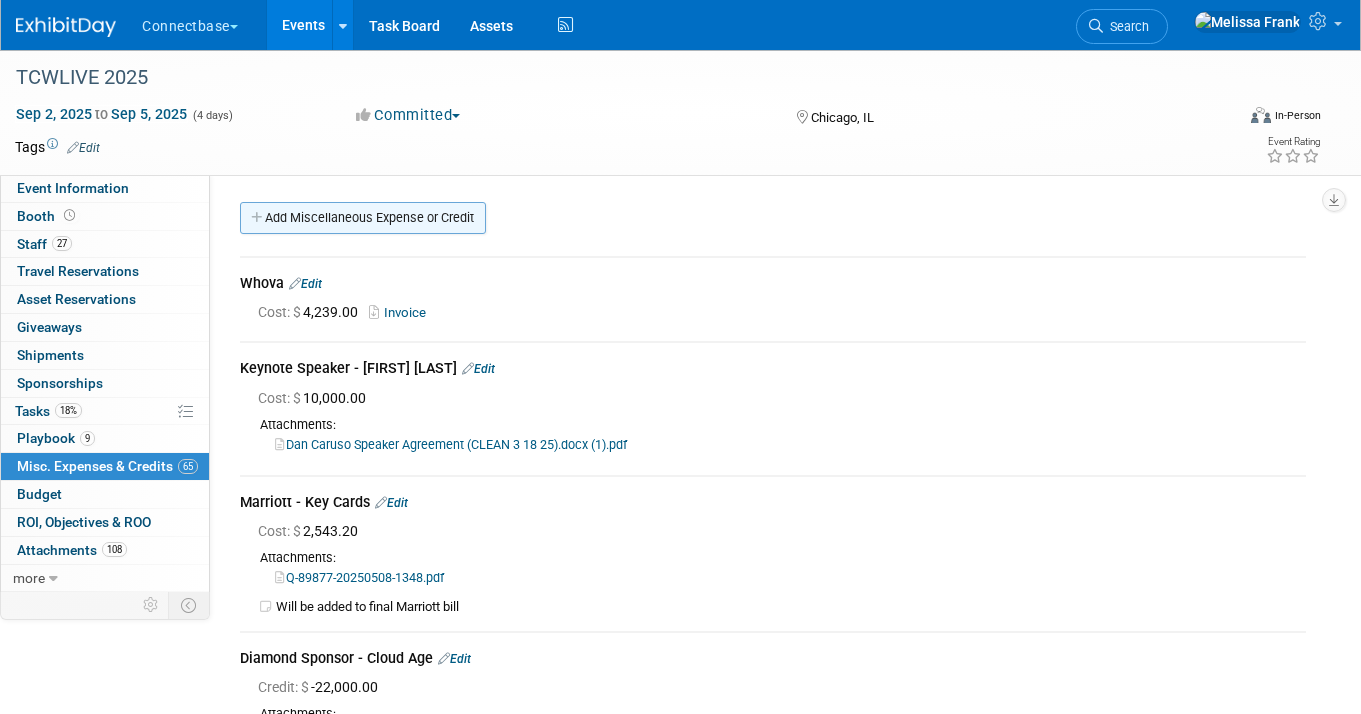 click on "Add Miscellaneous Expense or Credit" at bounding box center (363, 218) 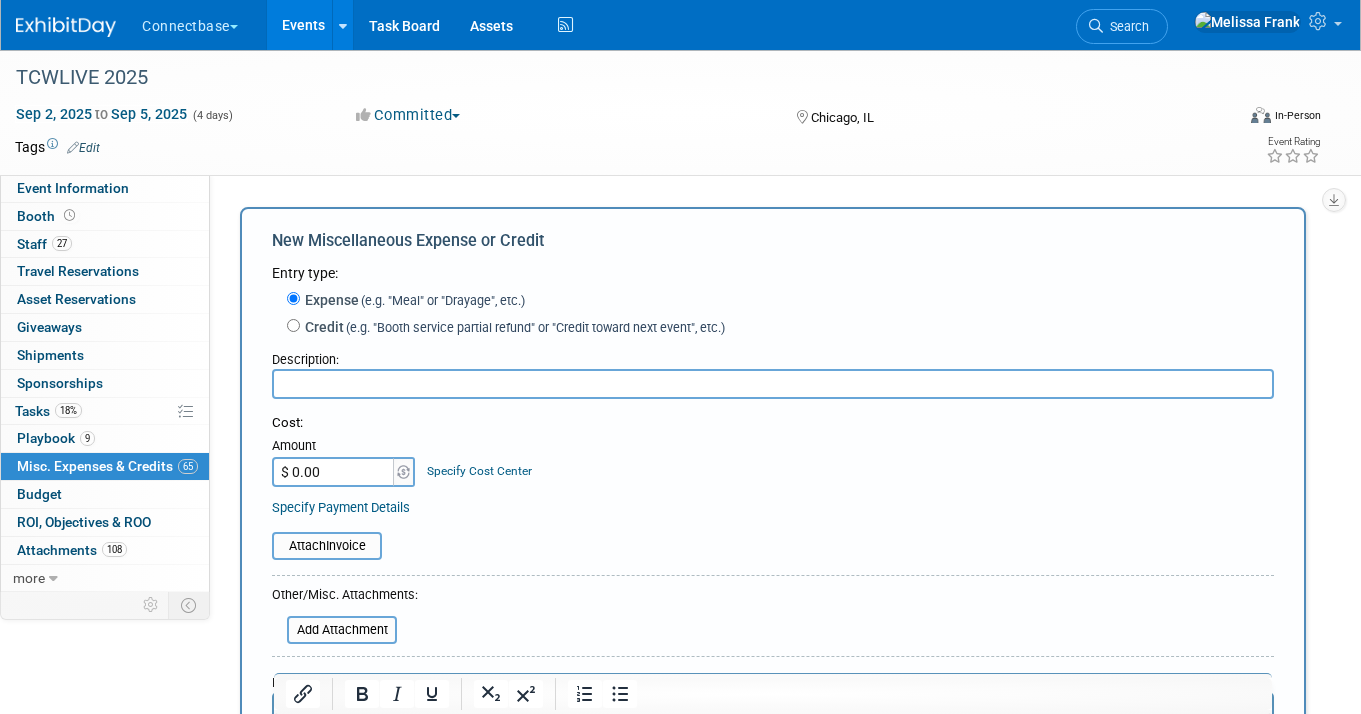 scroll, scrollTop: 0, scrollLeft: 0, axis: both 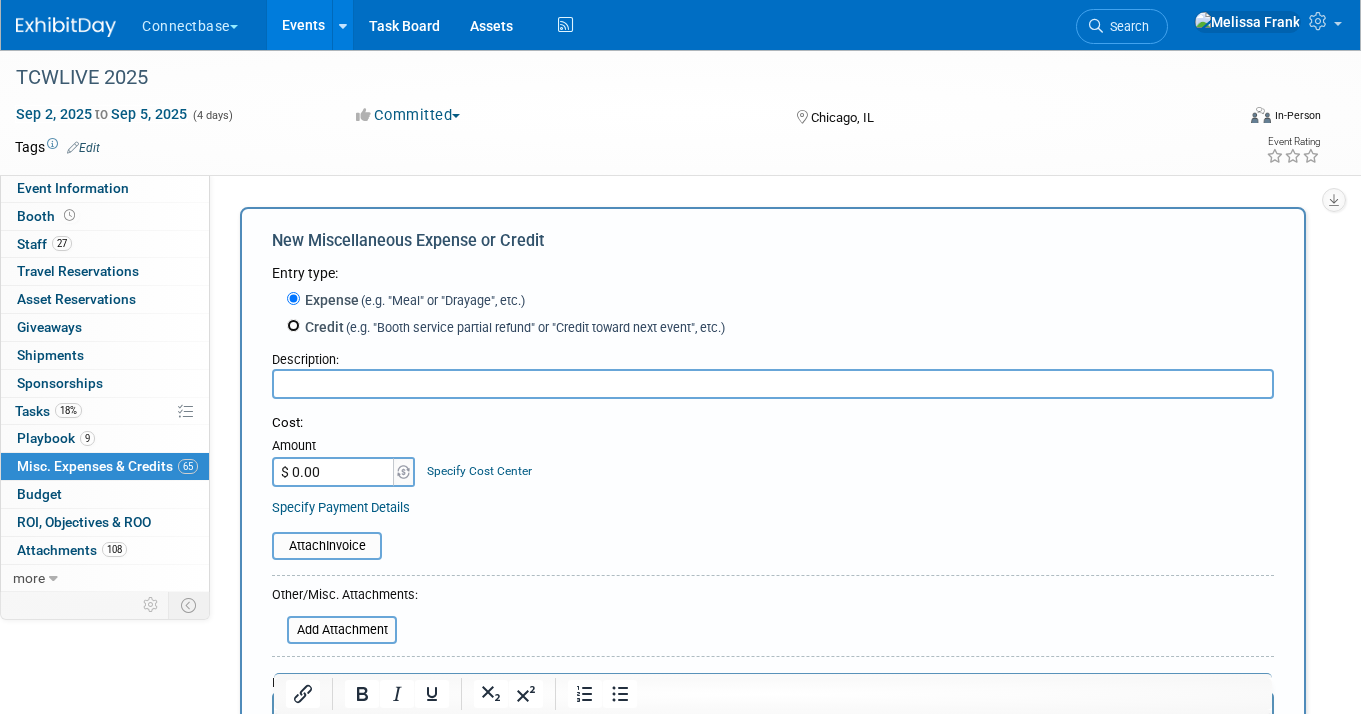 click on "Credit  (e.g. "Booth service partial refund" or "Credit toward next event", etc.)" at bounding box center (293, 325) 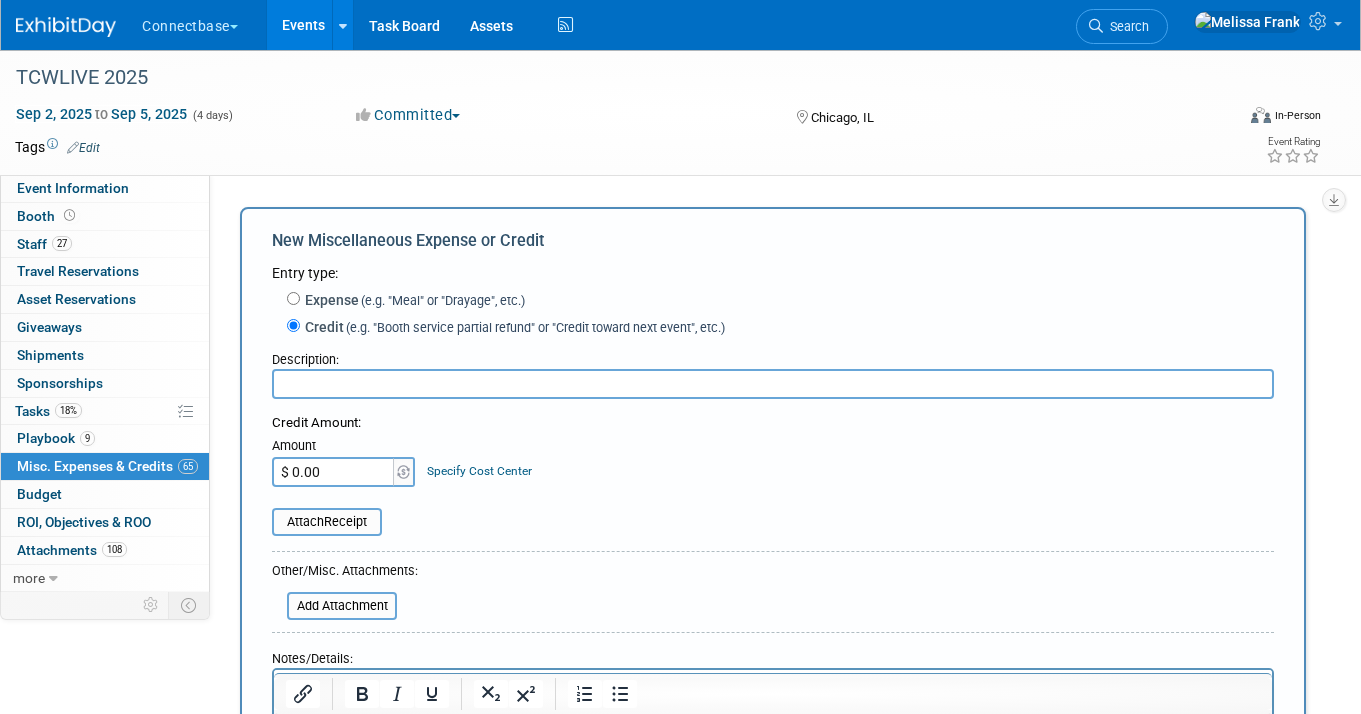 click at bounding box center [773, 384] 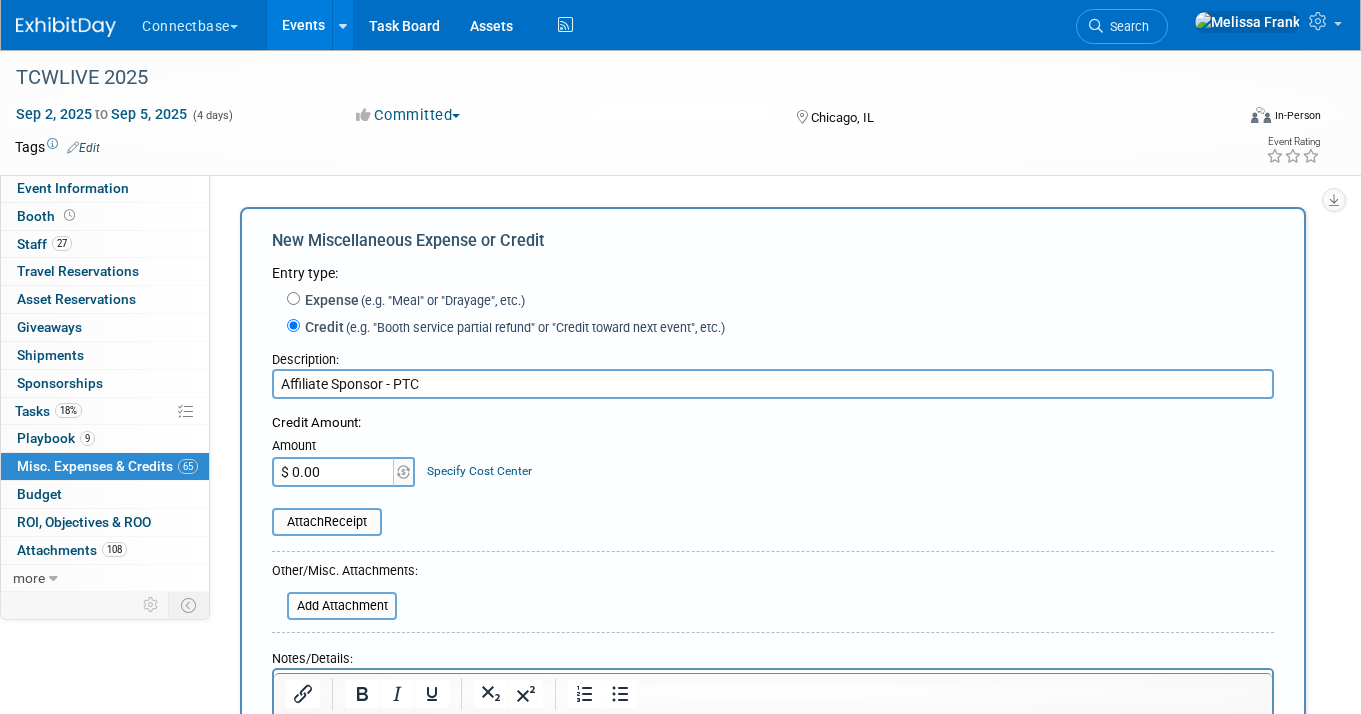 type on "Affiliate Sponsor - PTC" 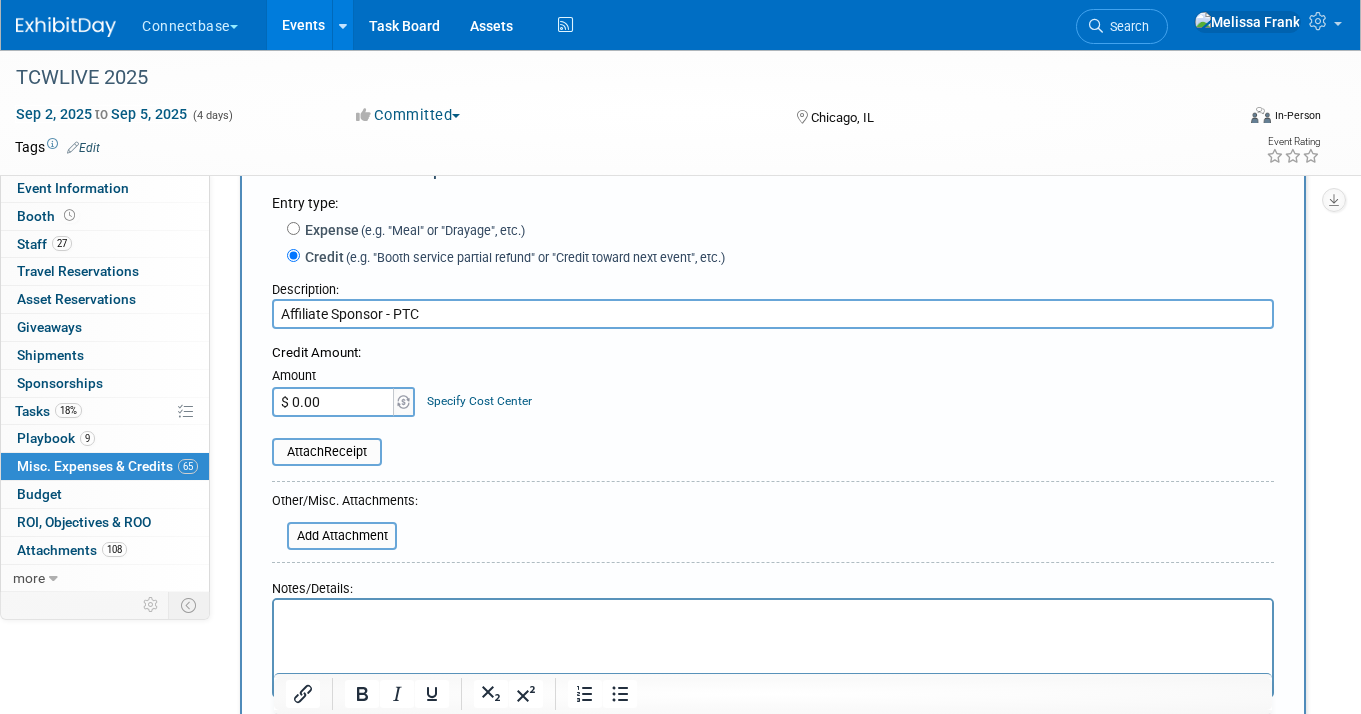 scroll, scrollTop: 127, scrollLeft: 0, axis: vertical 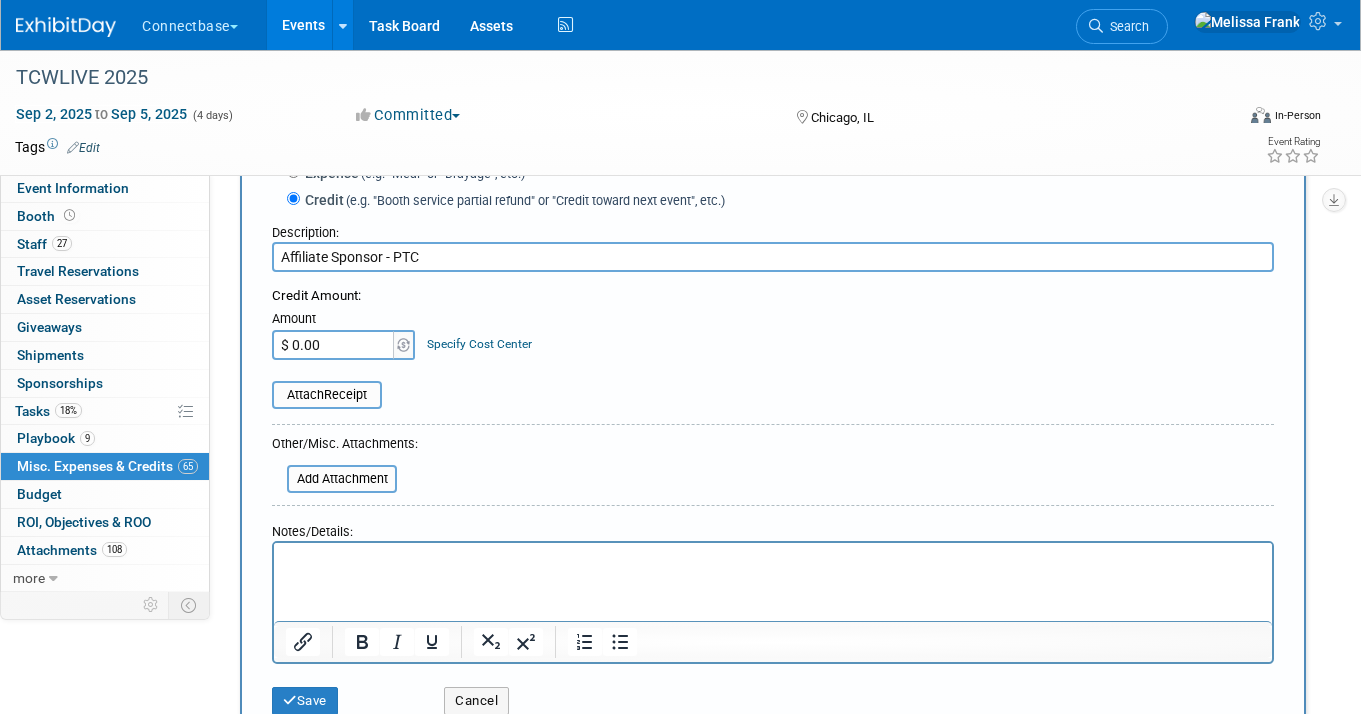 click at bounding box center (773, 560) 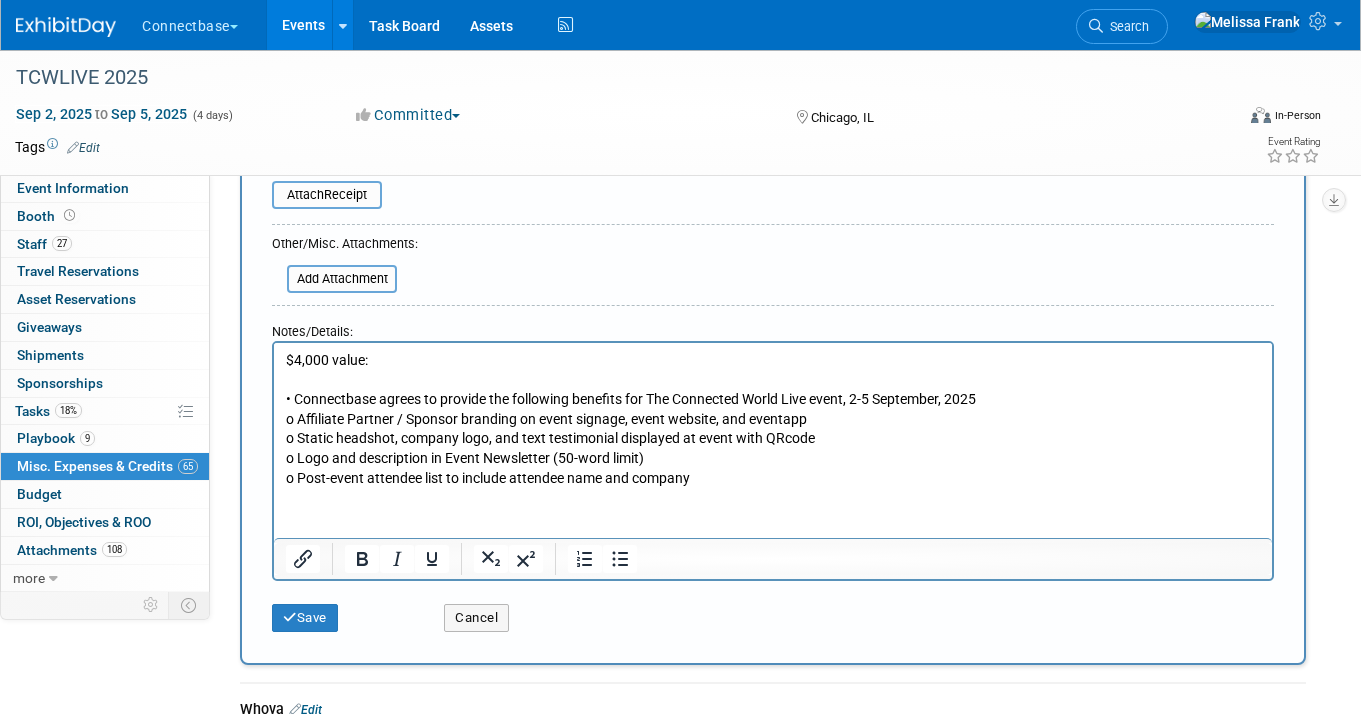 scroll, scrollTop: 332, scrollLeft: 0, axis: vertical 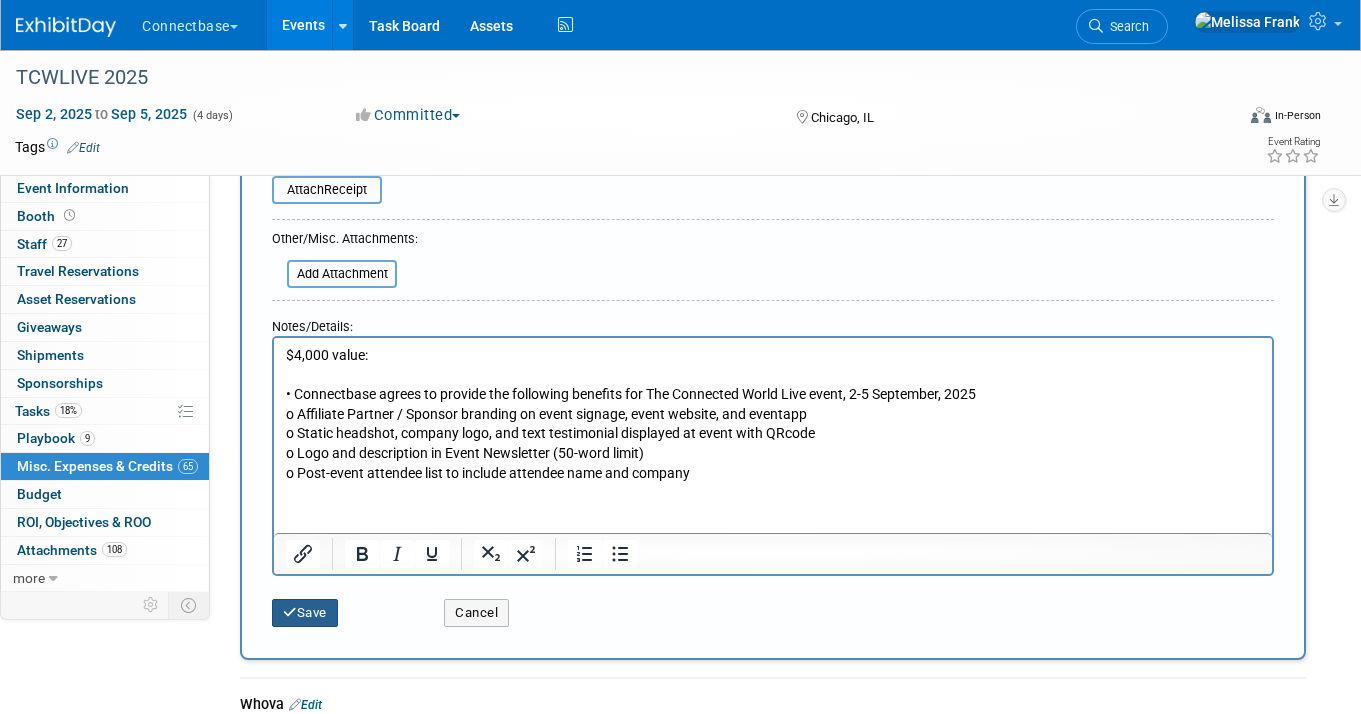 click on "Save" at bounding box center [305, 613] 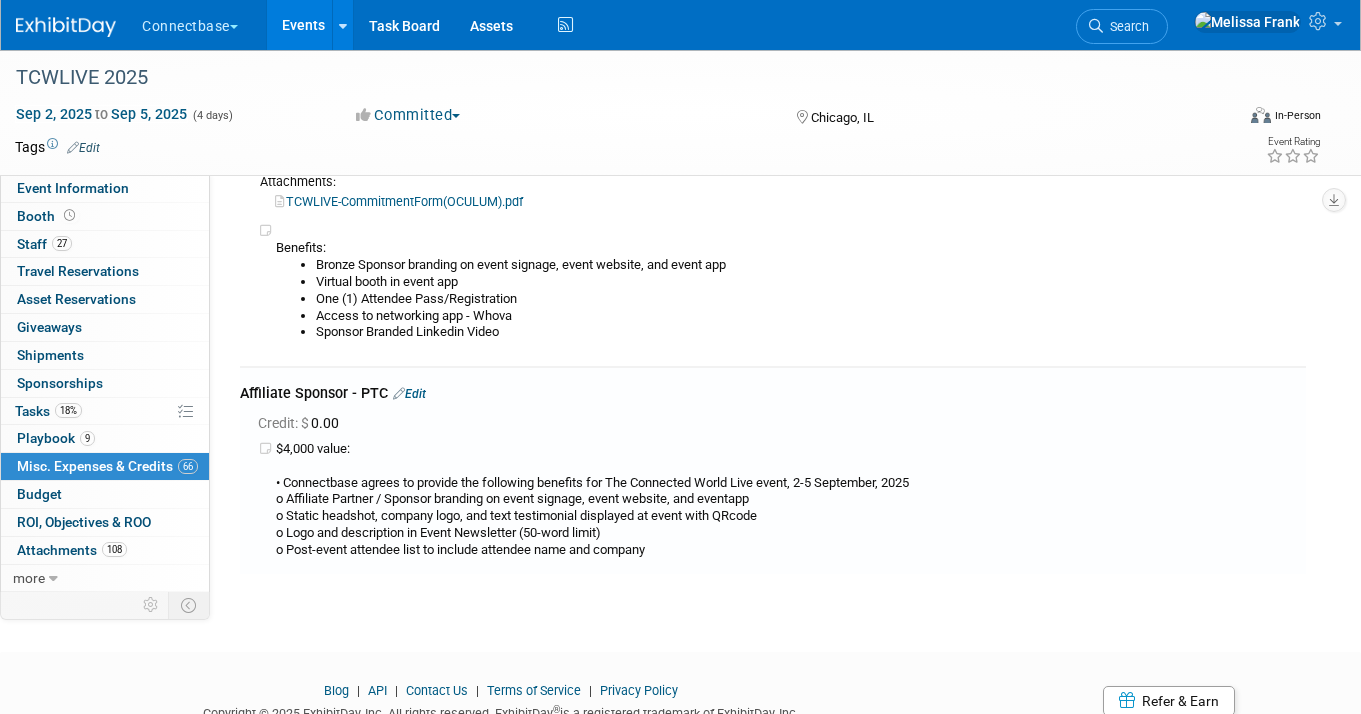 scroll, scrollTop: 18023, scrollLeft: 0, axis: vertical 